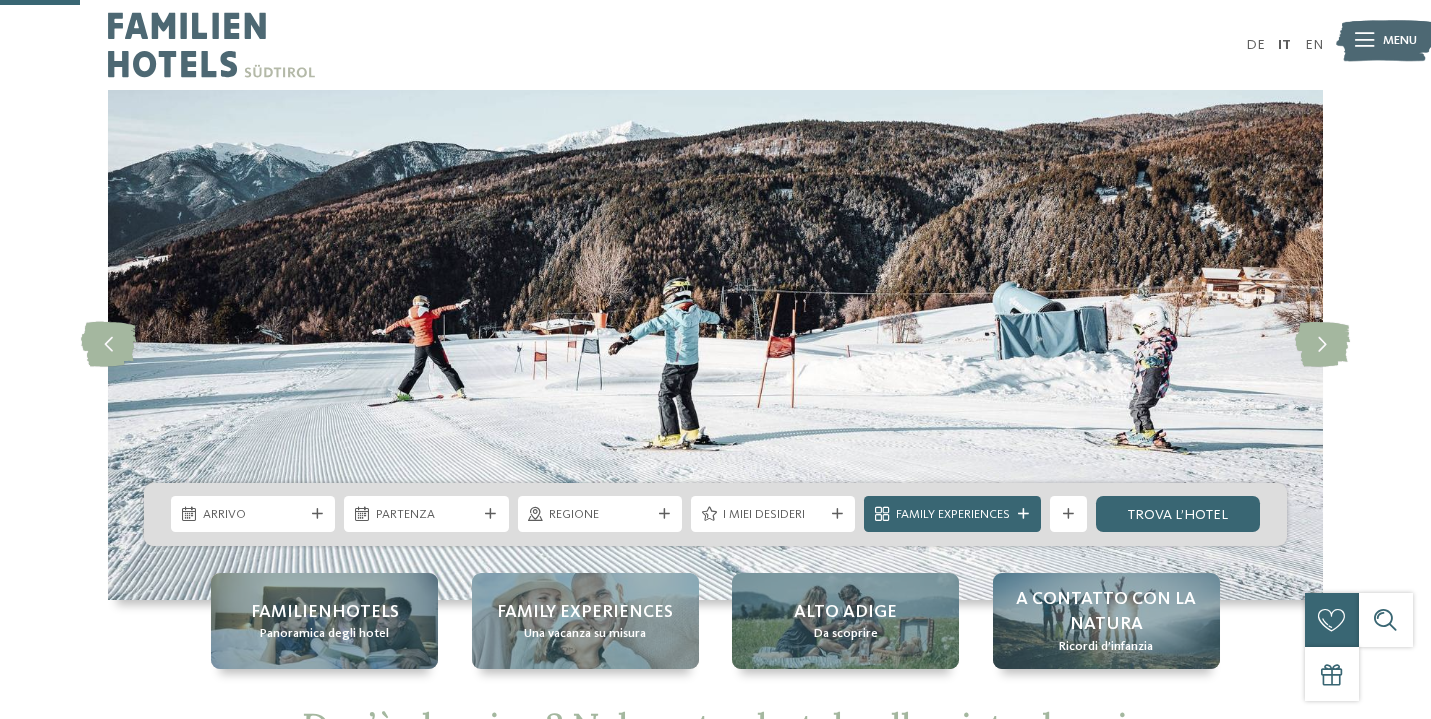 scroll, scrollTop: 319, scrollLeft: 0, axis: vertical 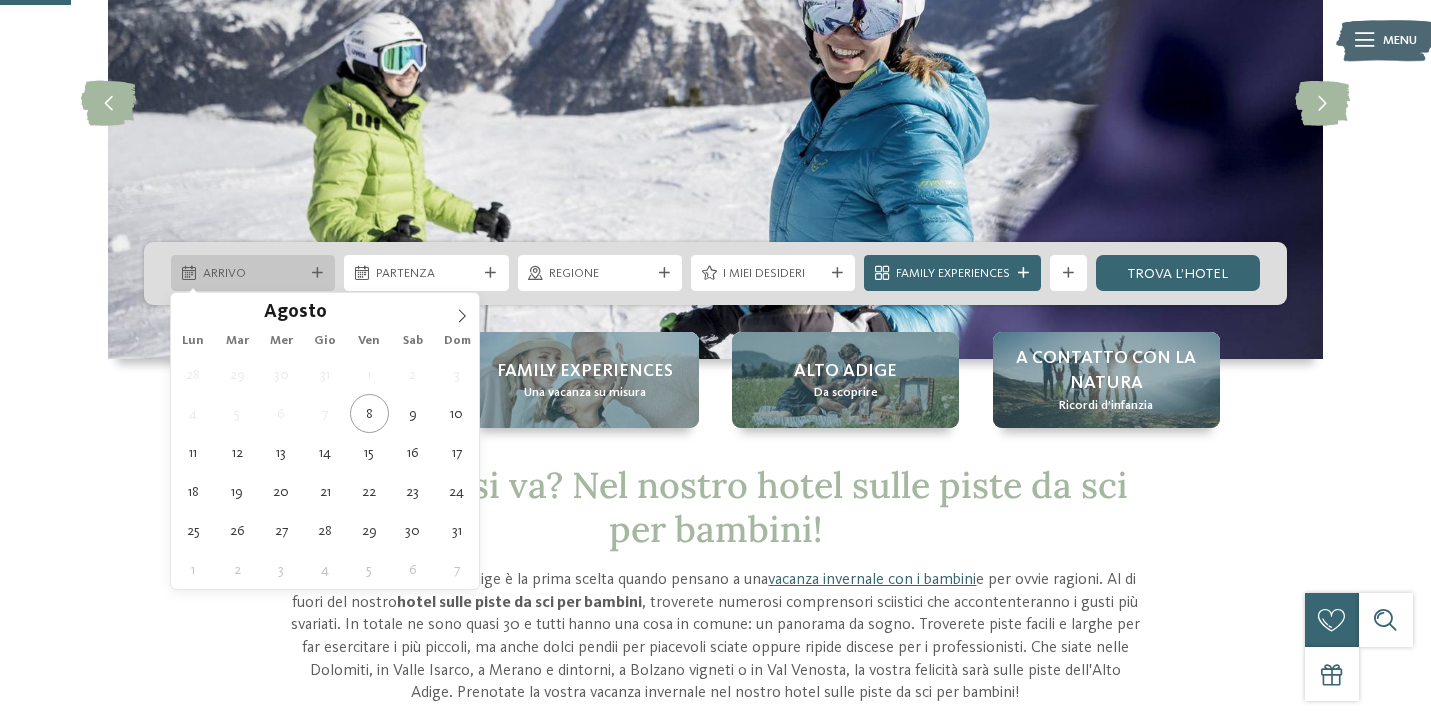 click on "Arrivo" at bounding box center (253, 274) 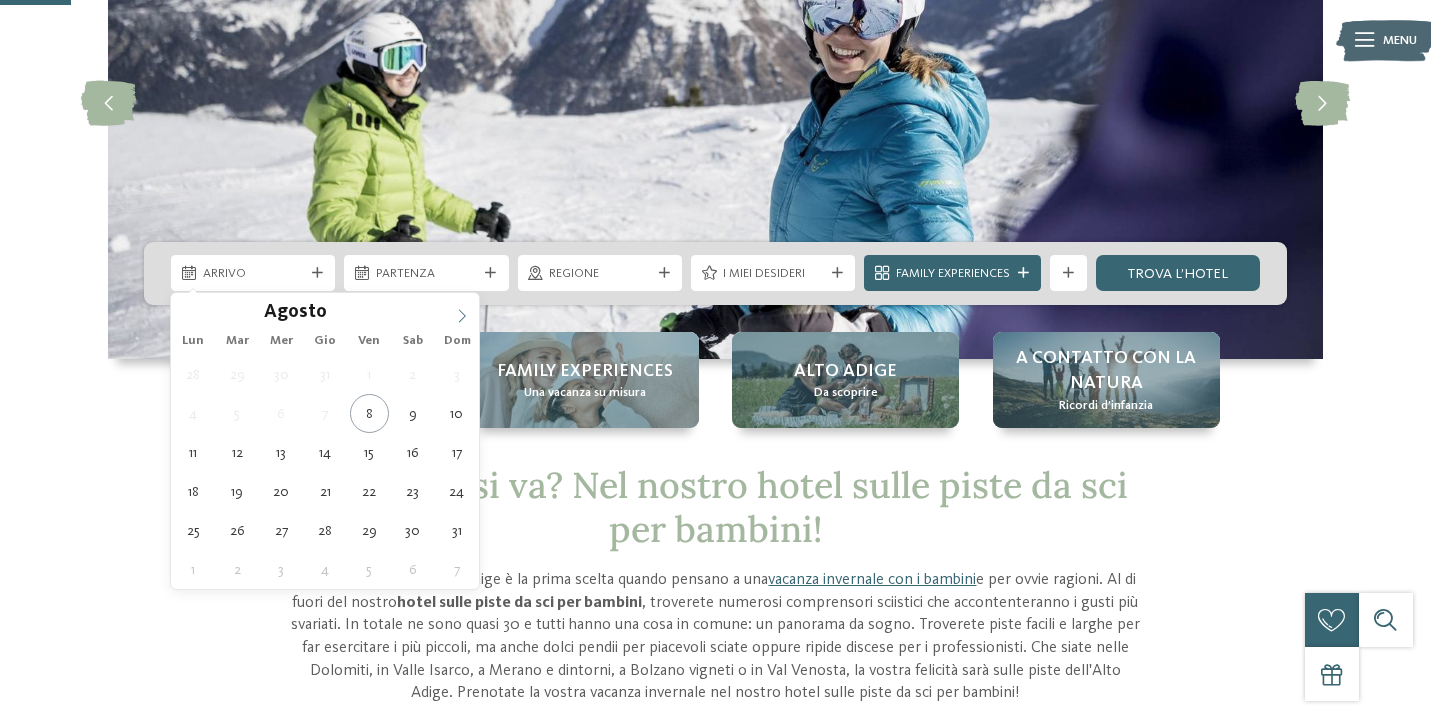 click 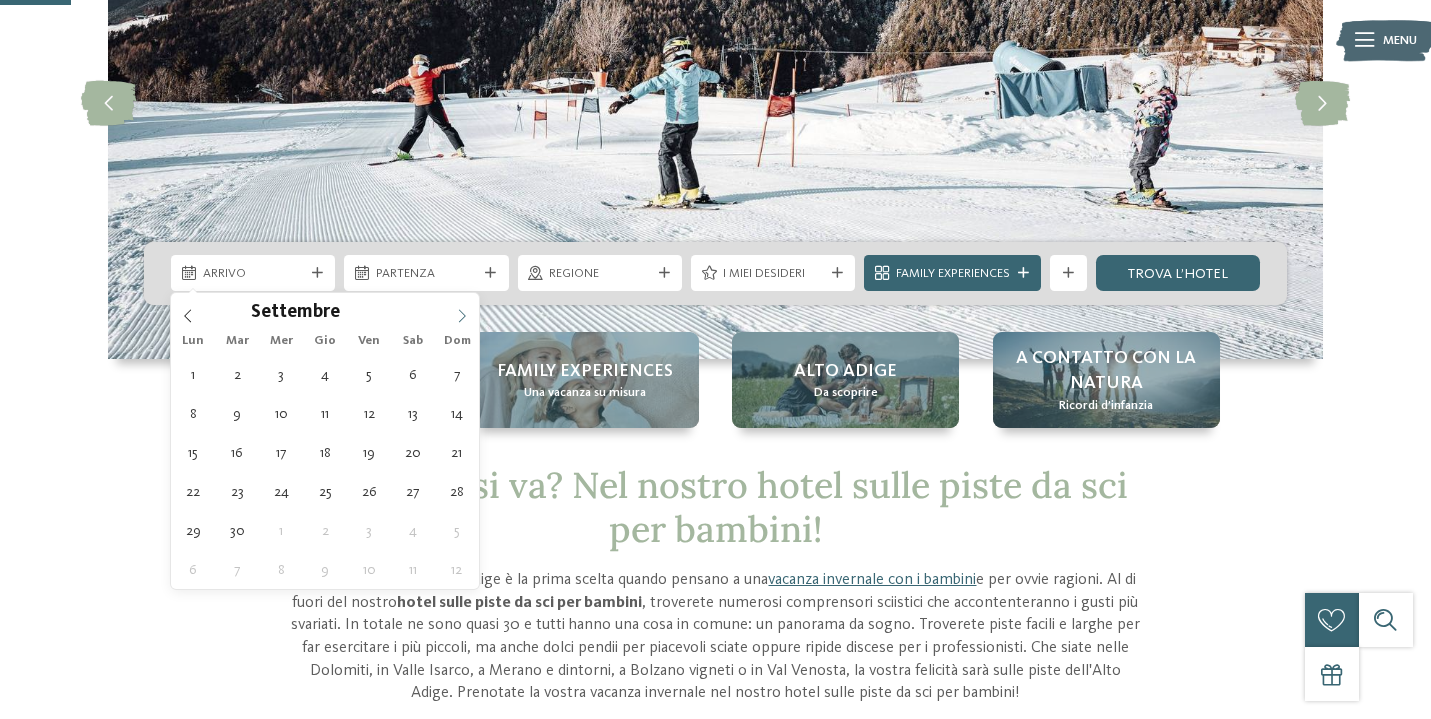 click 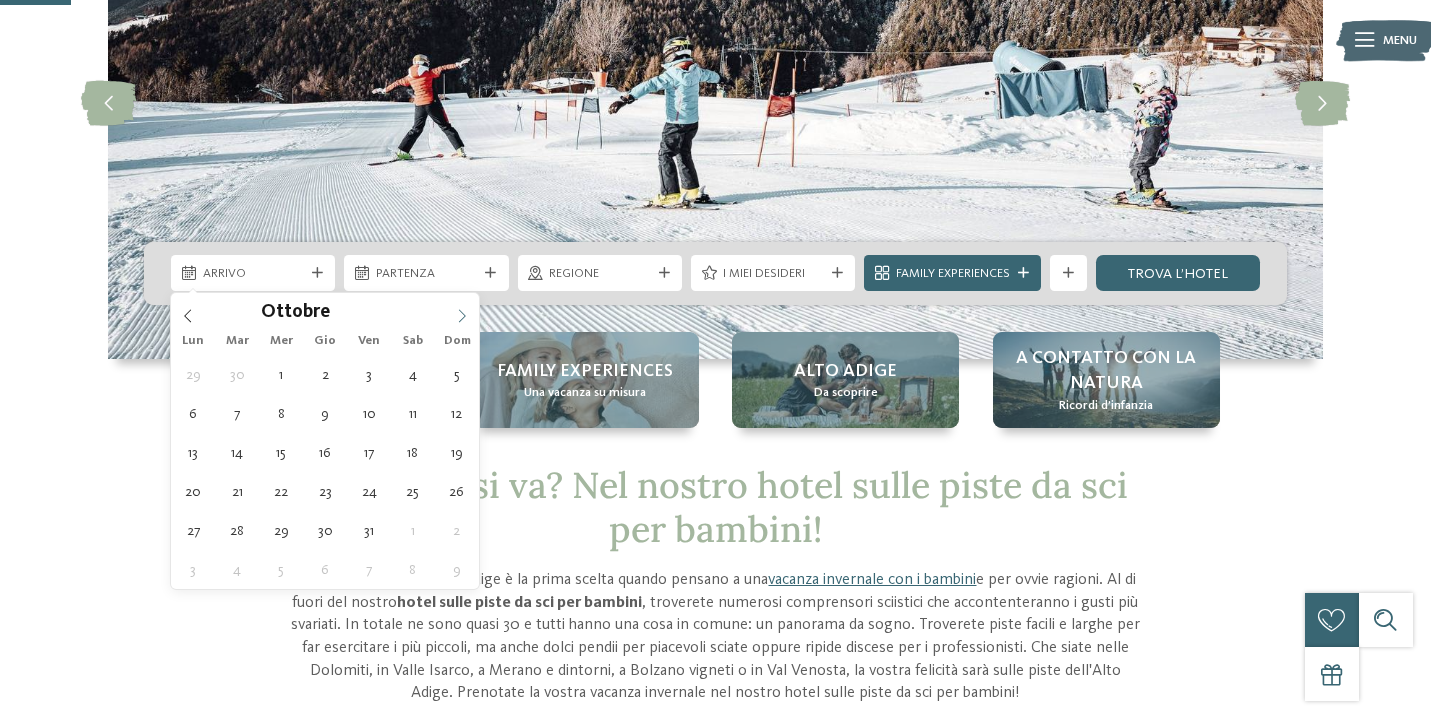 click 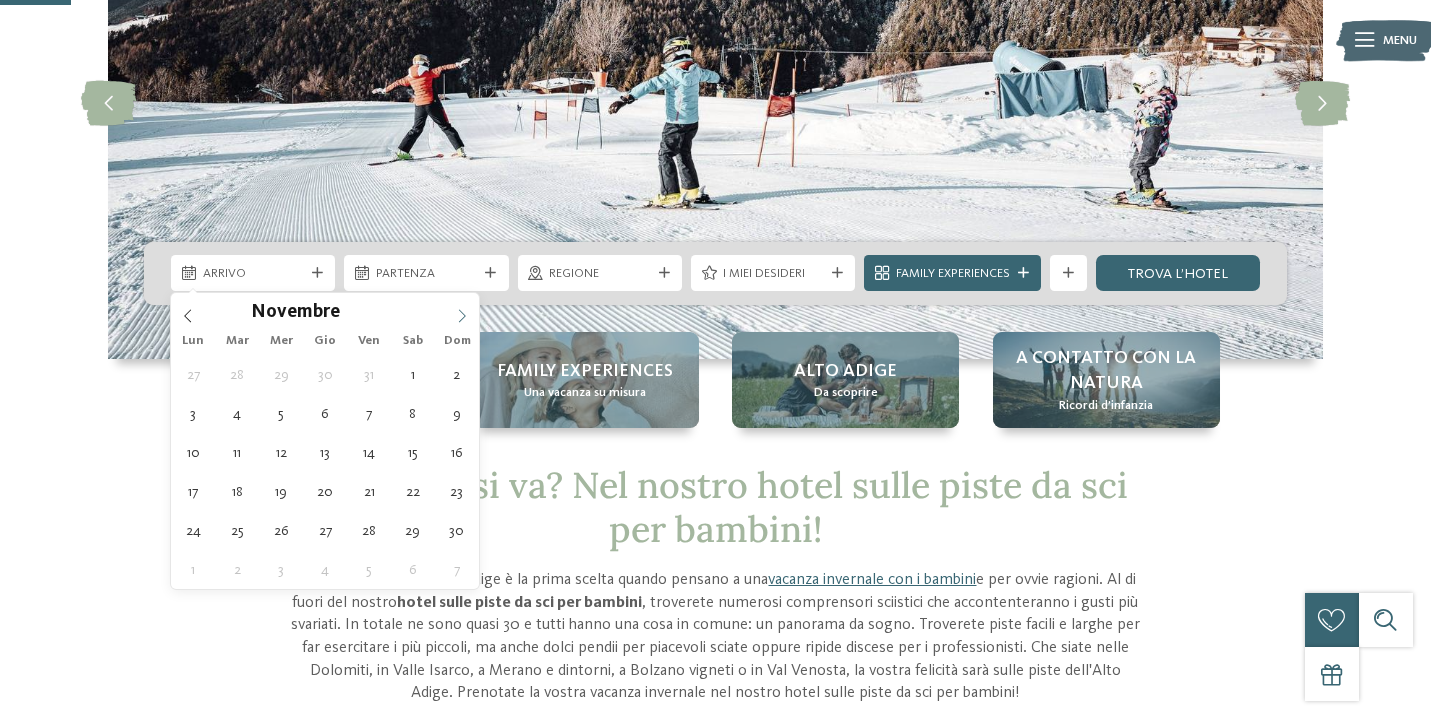click 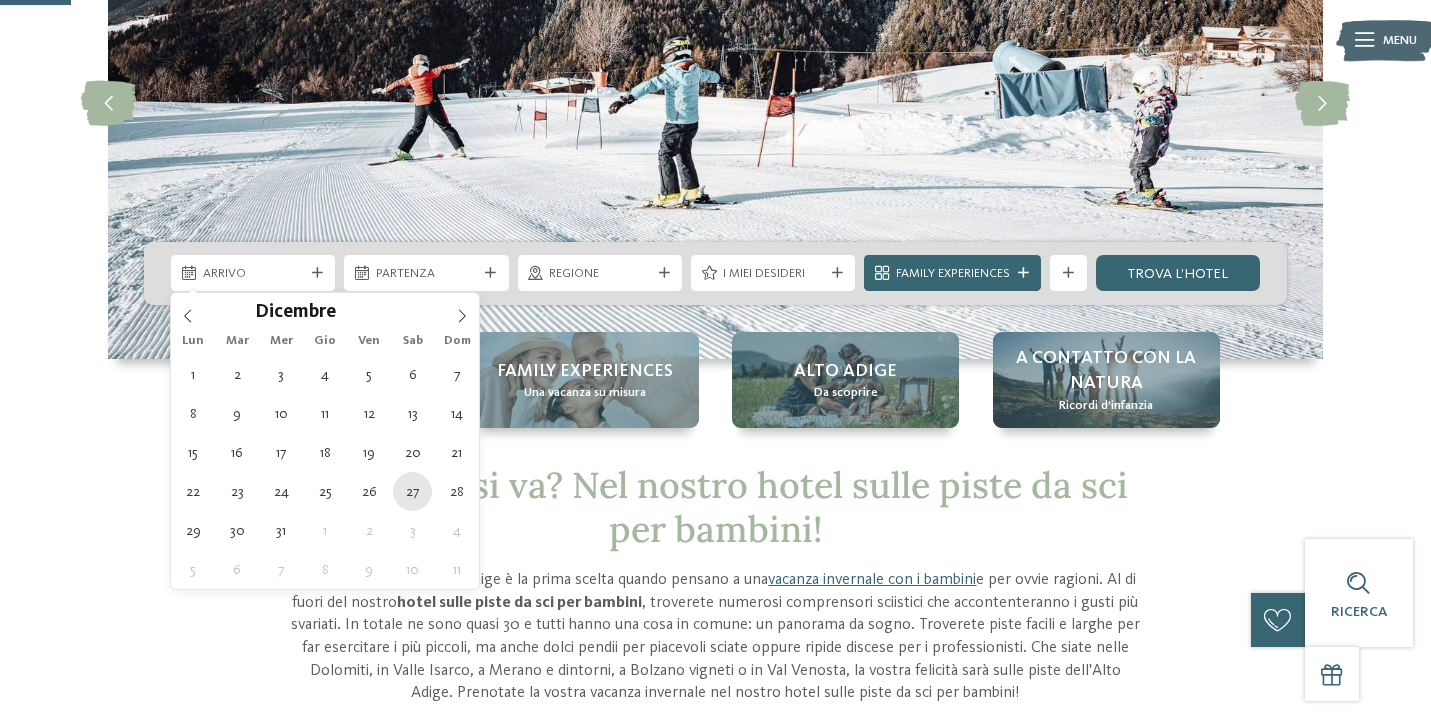 type on "27.12.2025" 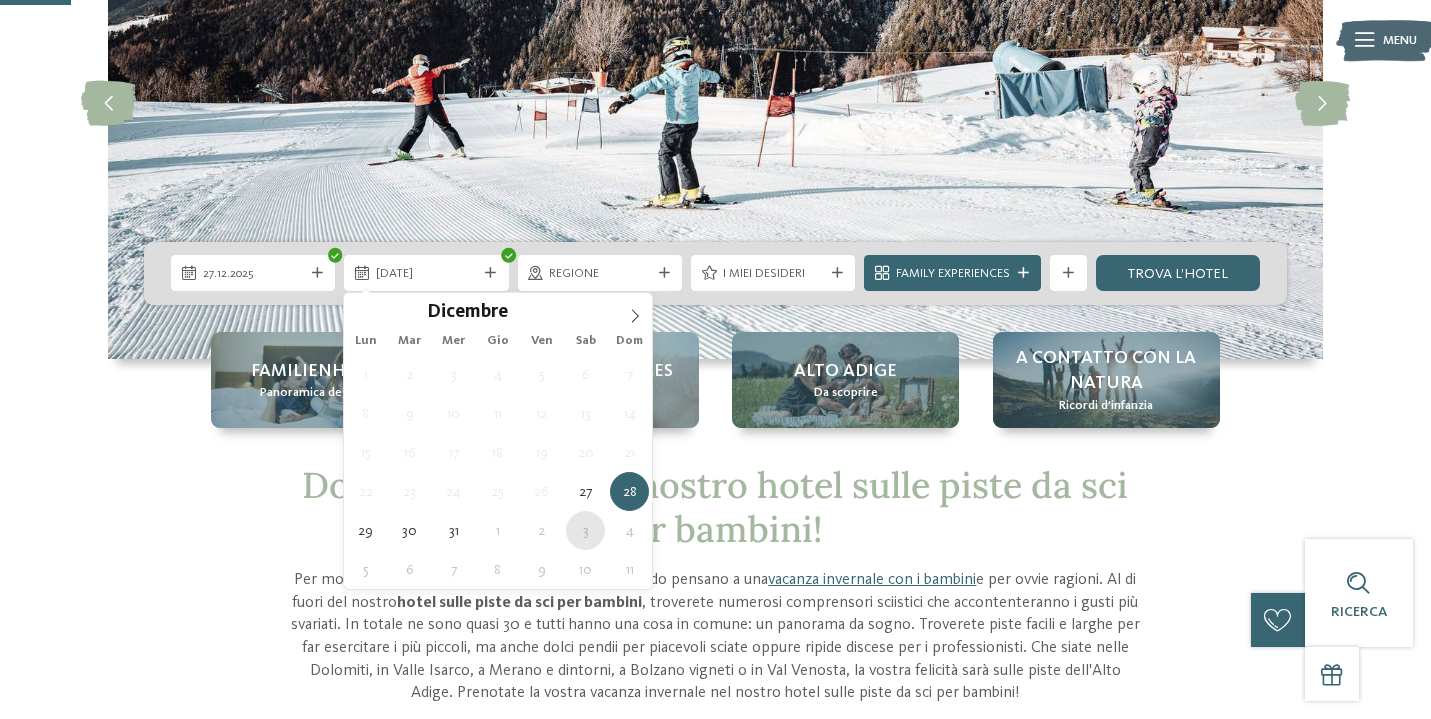 type on "03.01.2026" 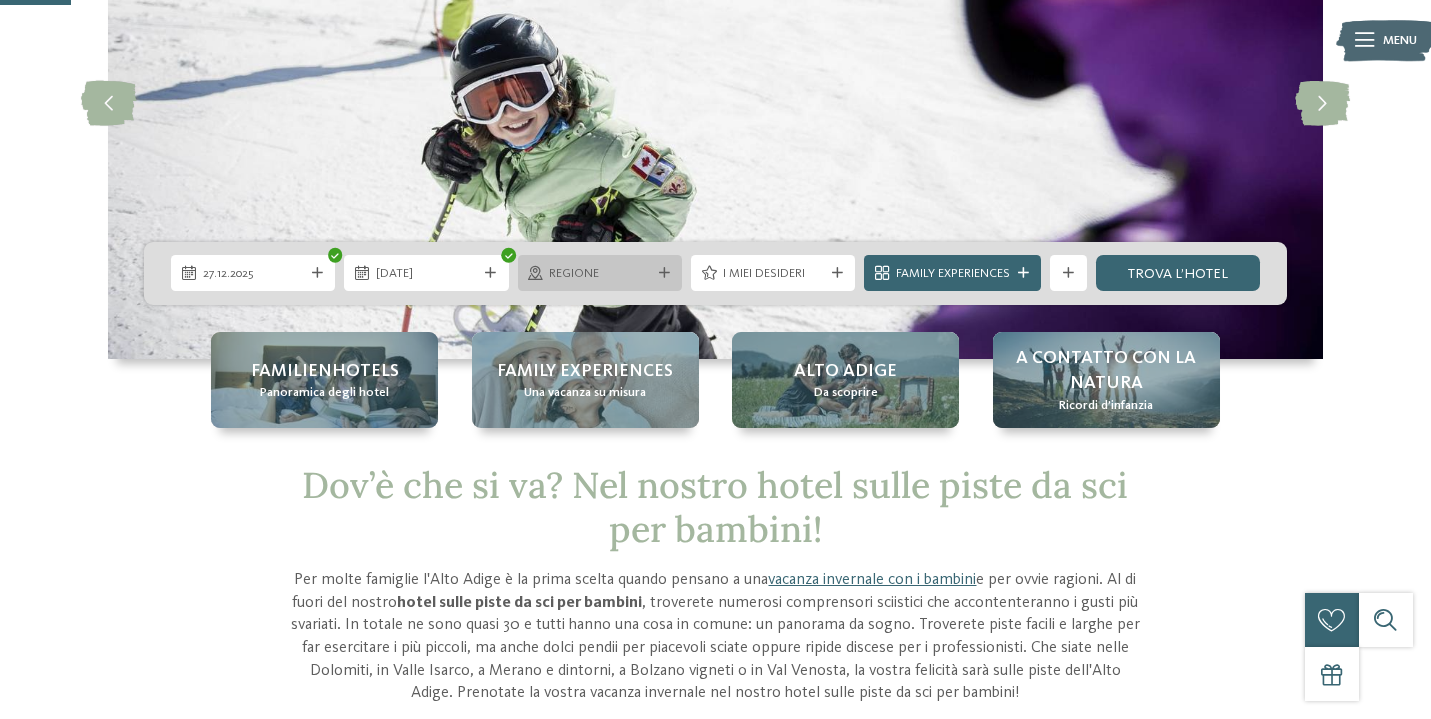 click at bounding box center (664, 273) 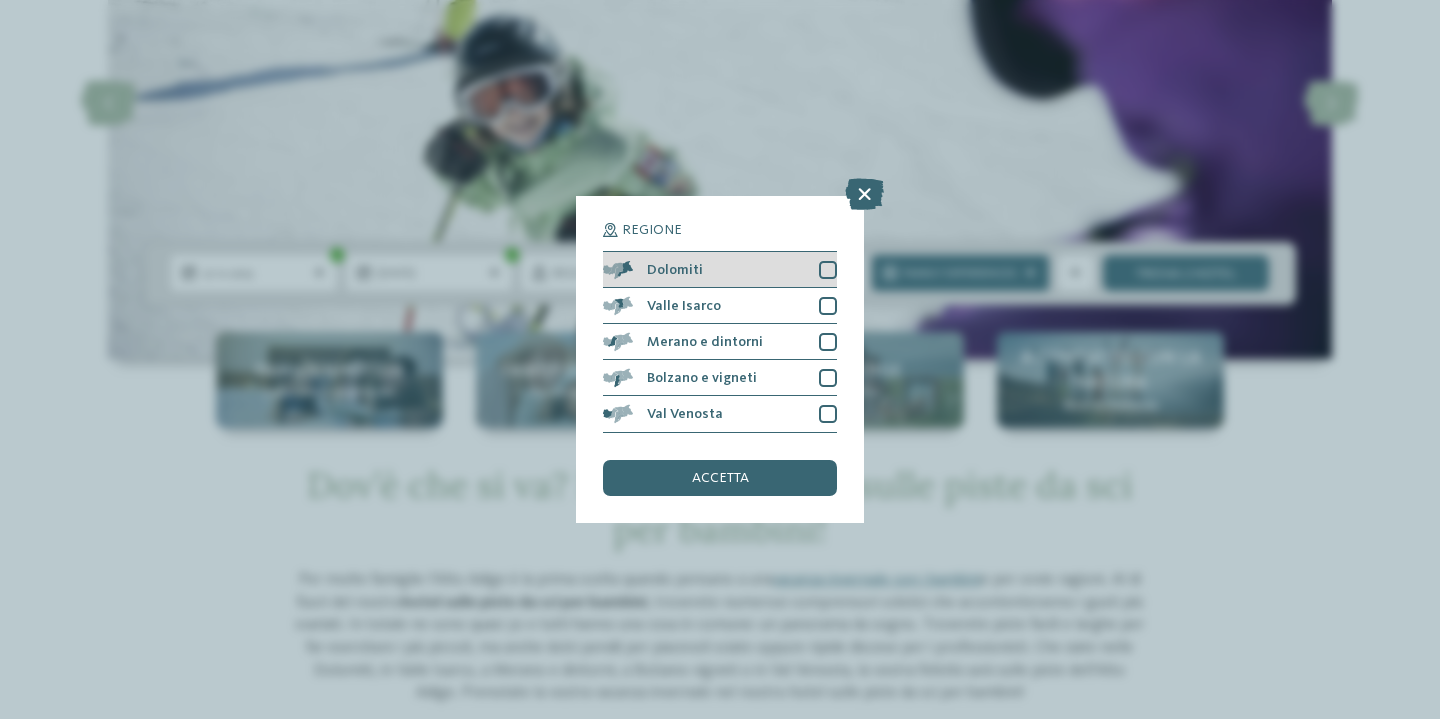 click on "Dolomiti" at bounding box center [720, 270] 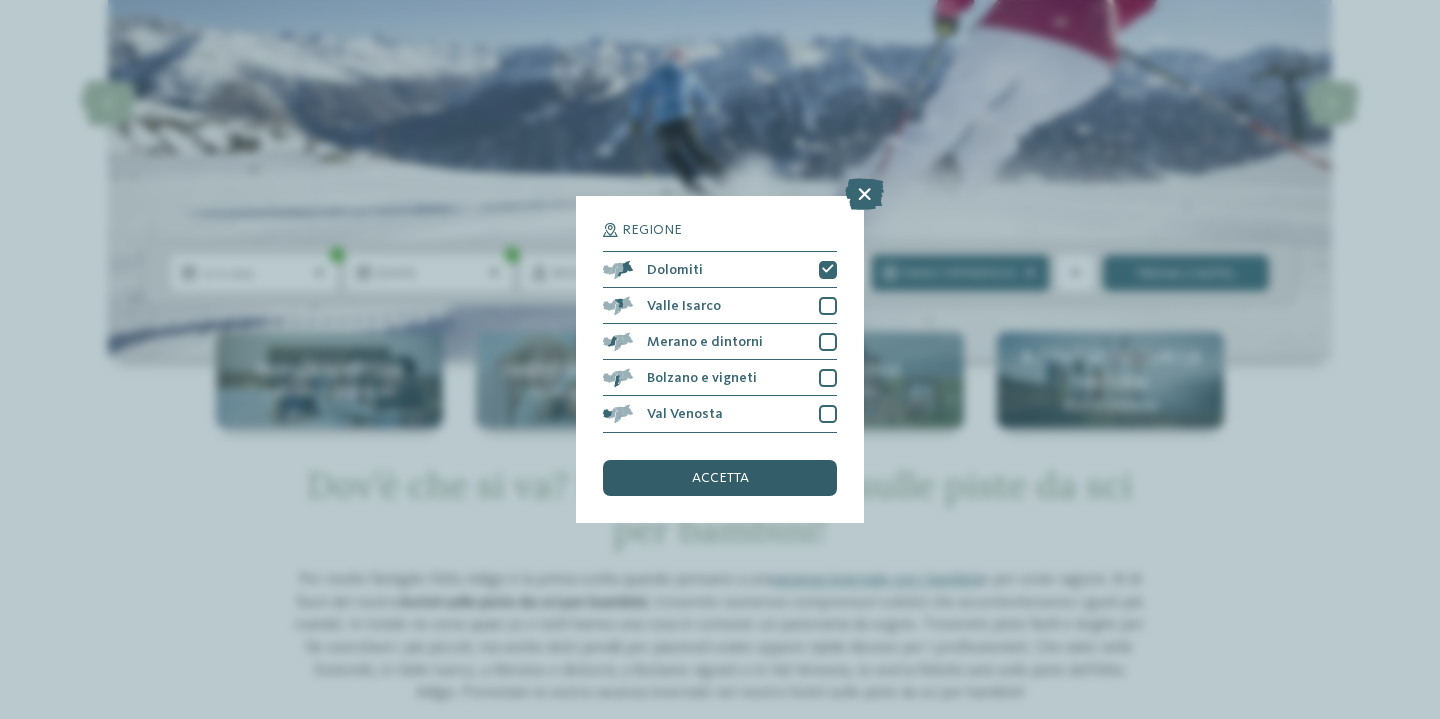 click on "accetta" at bounding box center [720, 478] 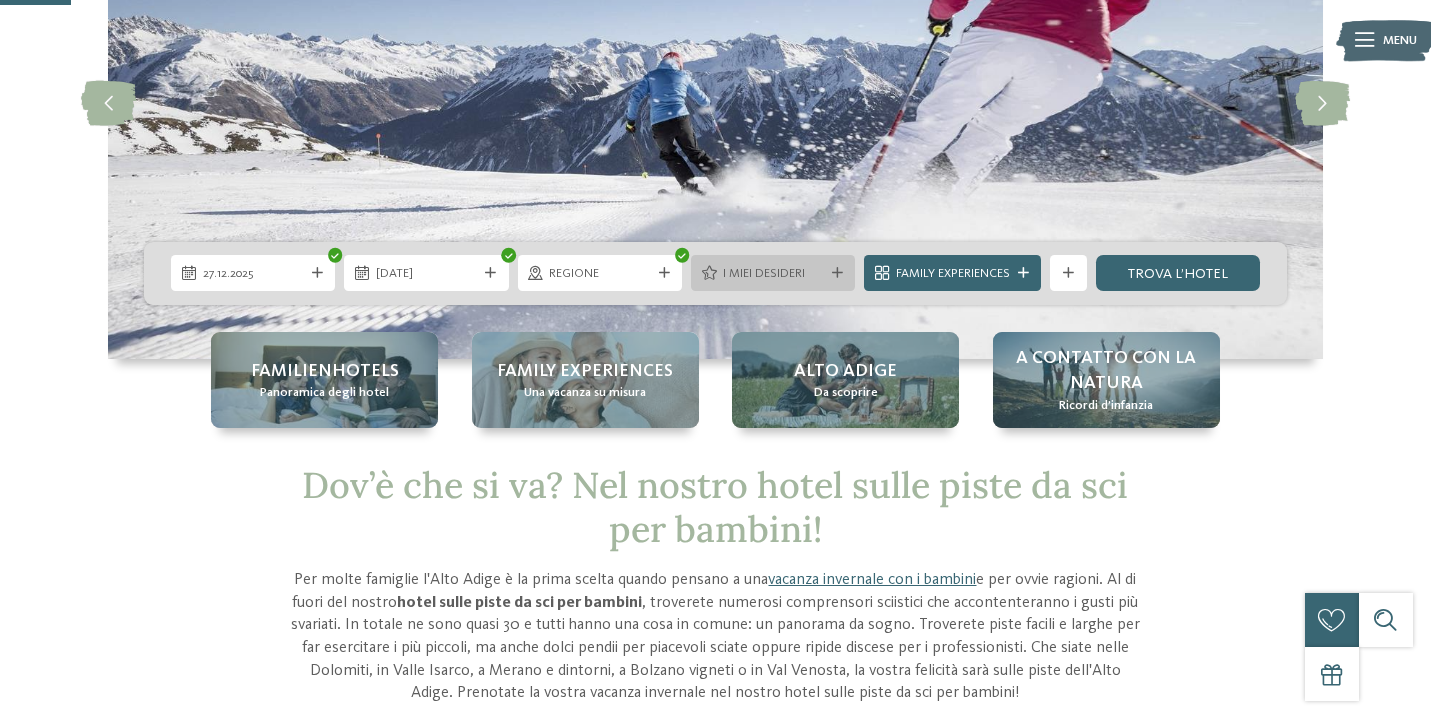 click on "I miei desideri" at bounding box center (773, 274) 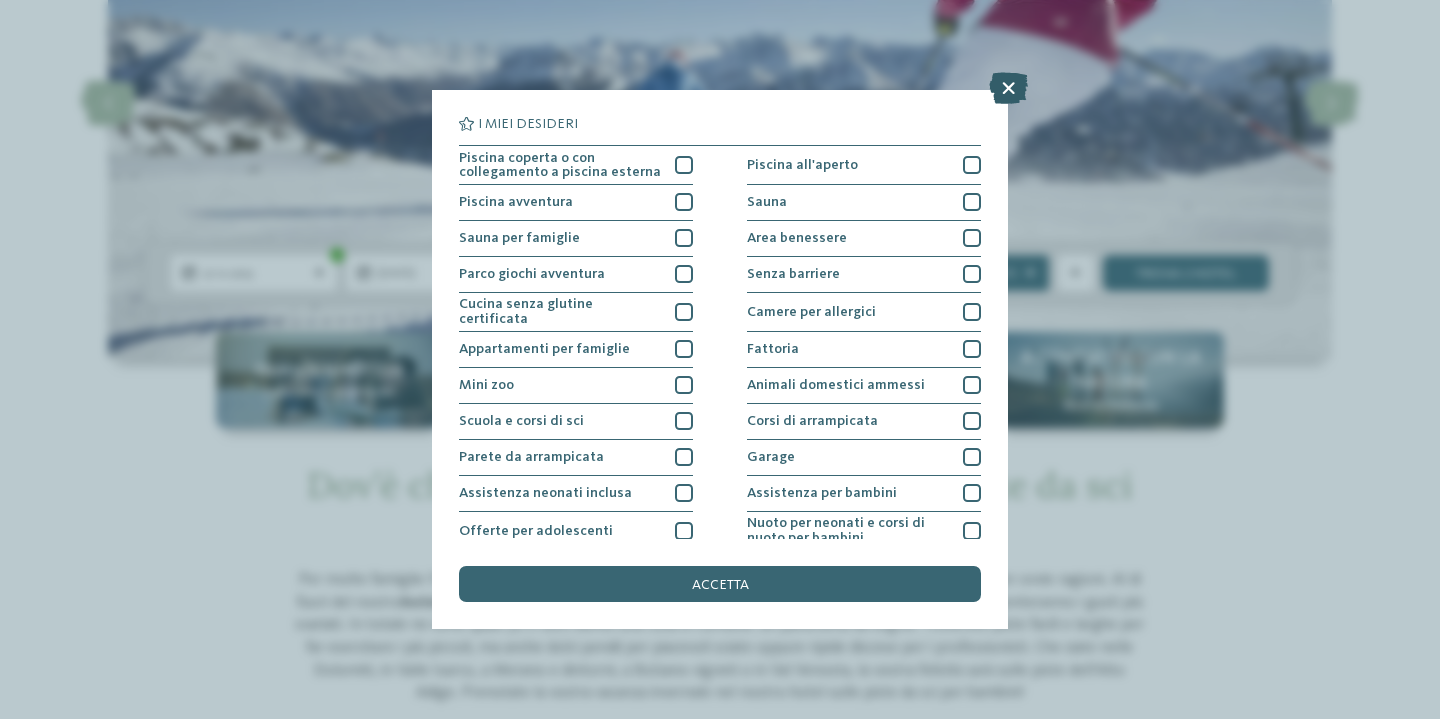 click at bounding box center [1008, 88] 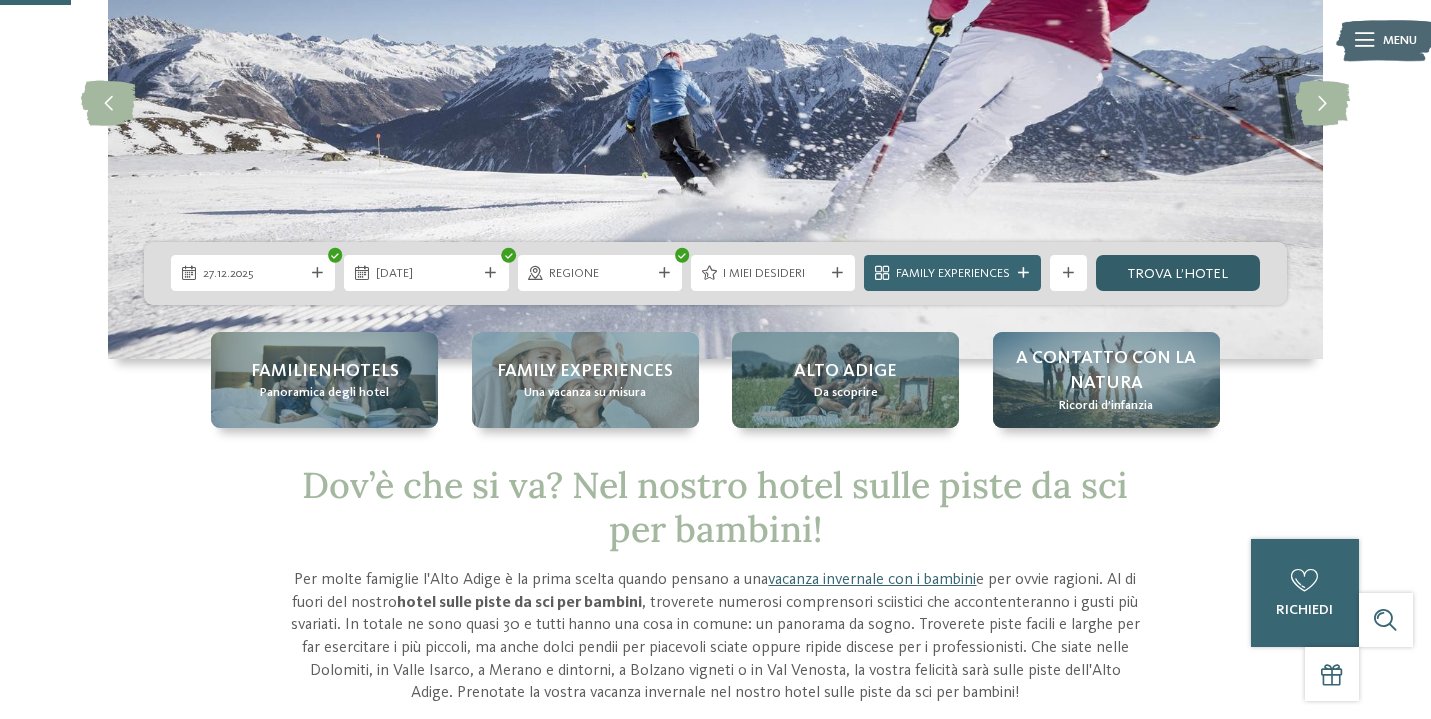 click on "trova l’hotel" at bounding box center [1178, 273] 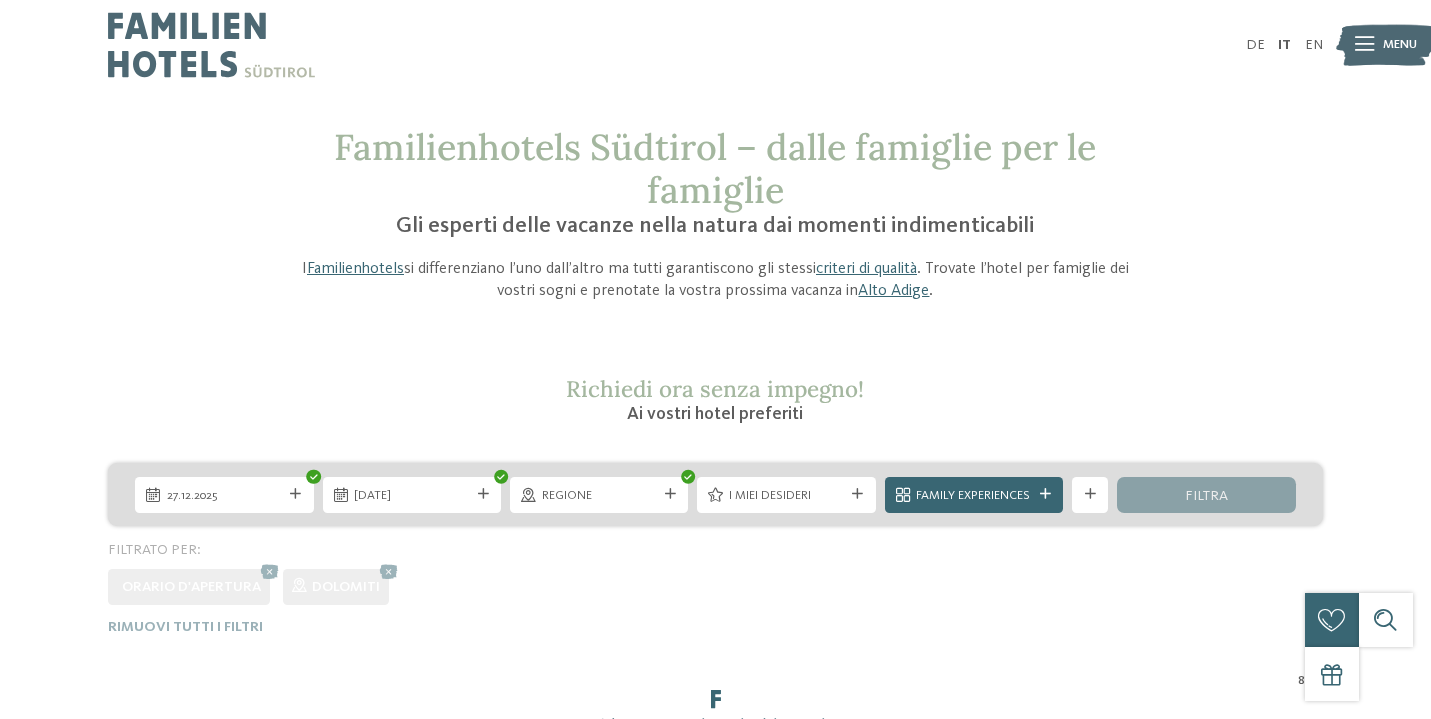 scroll, scrollTop: 0, scrollLeft: 0, axis: both 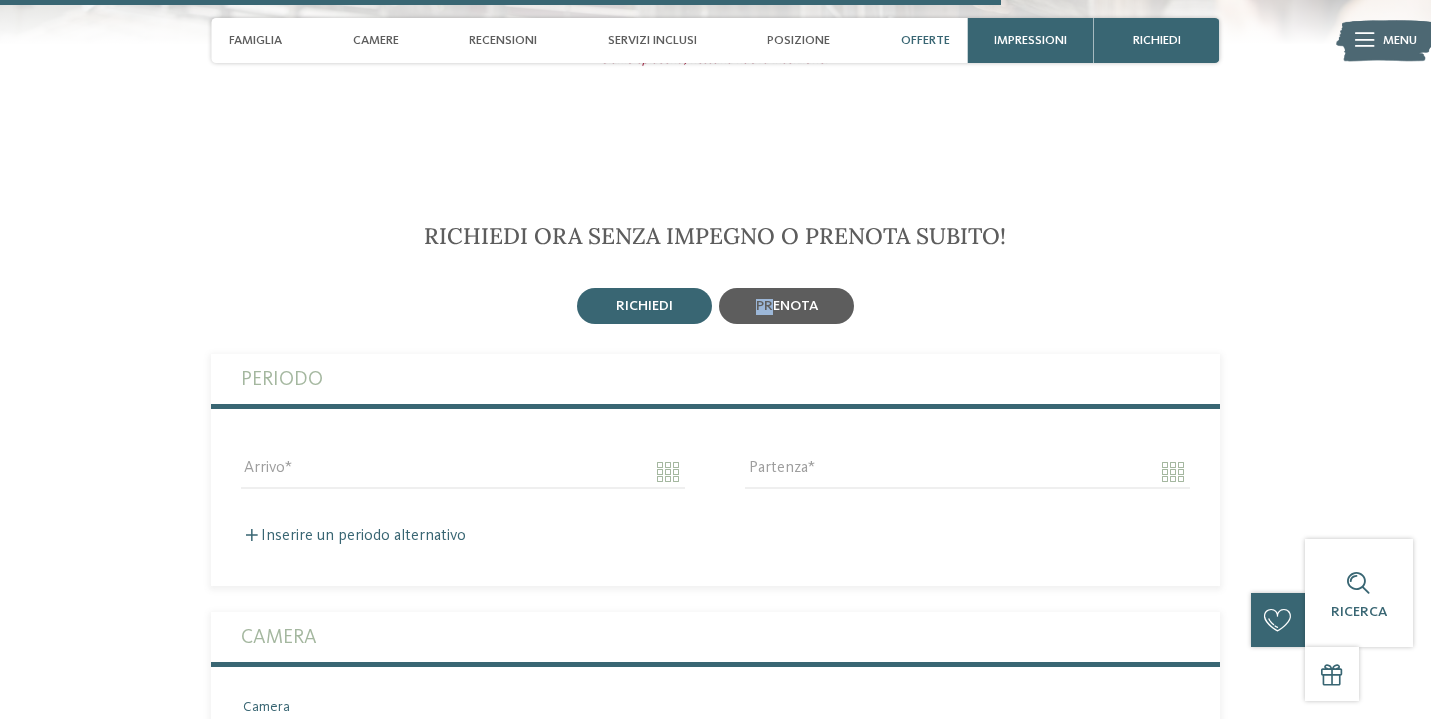 click on "prenota" at bounding box center [786, 306] 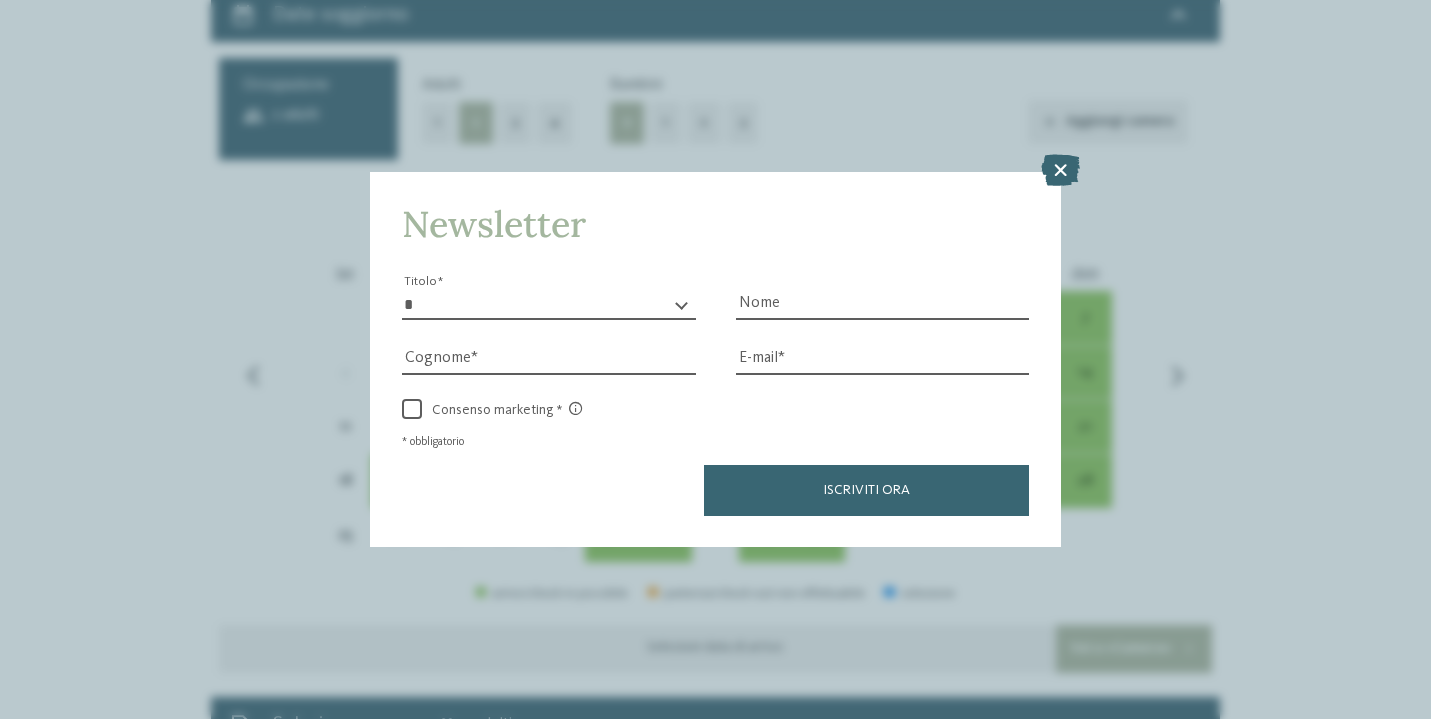 scroll, scrollTop: 4809, scrollLeft: 0, axis: vertical 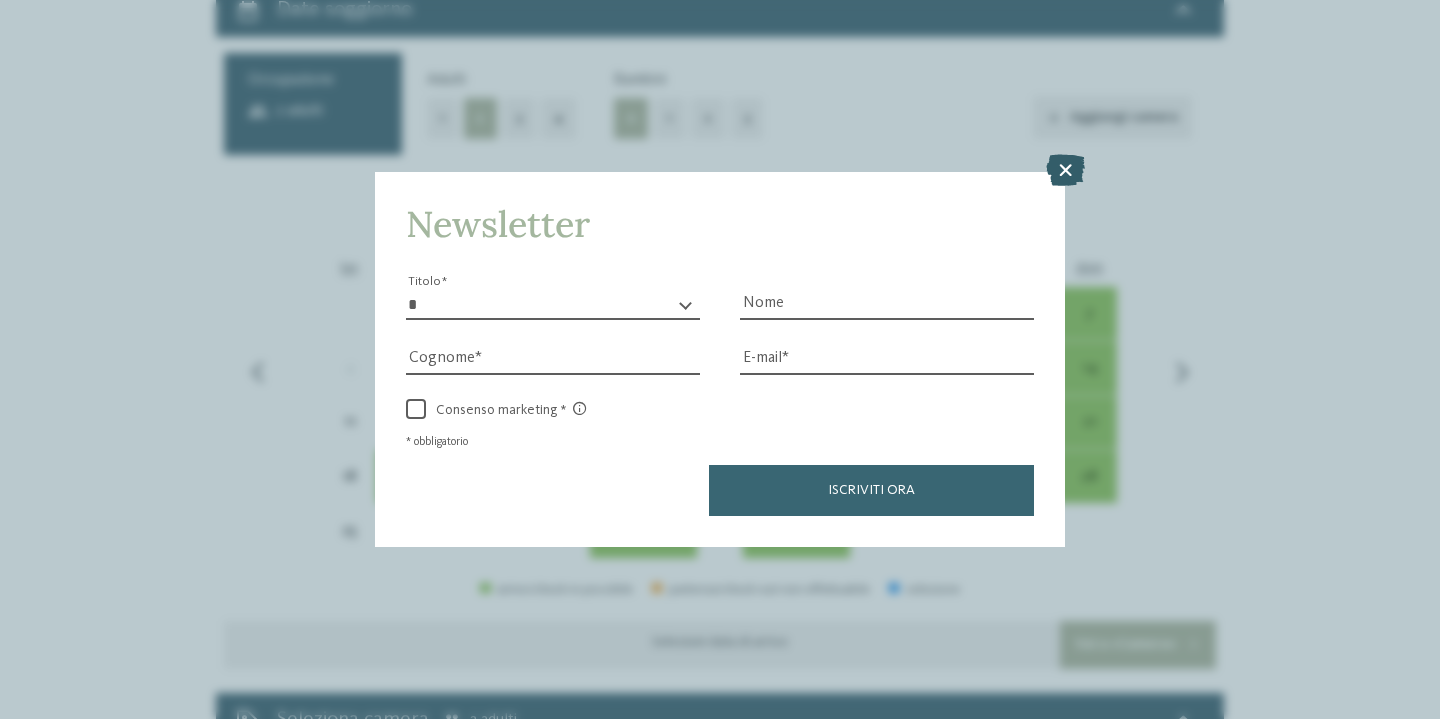 click at bounding box center [1065, 170] 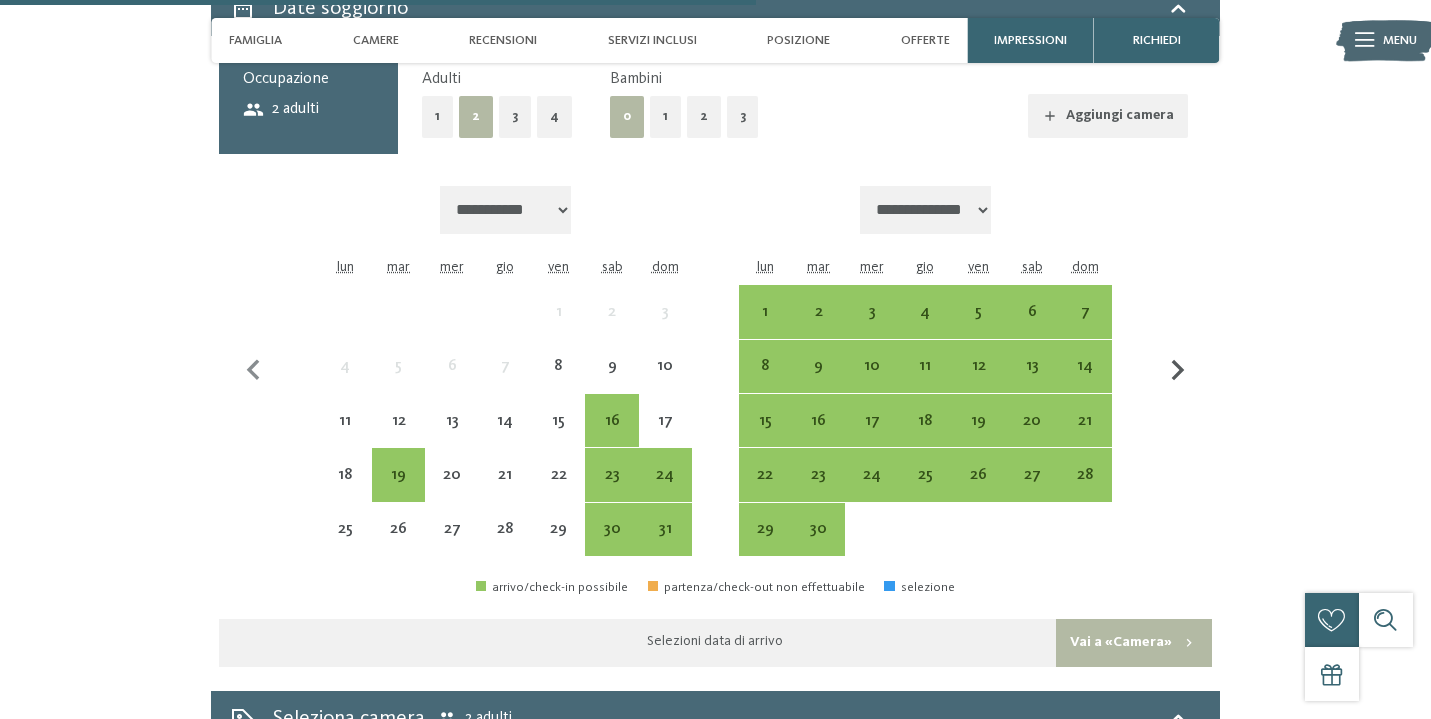 click 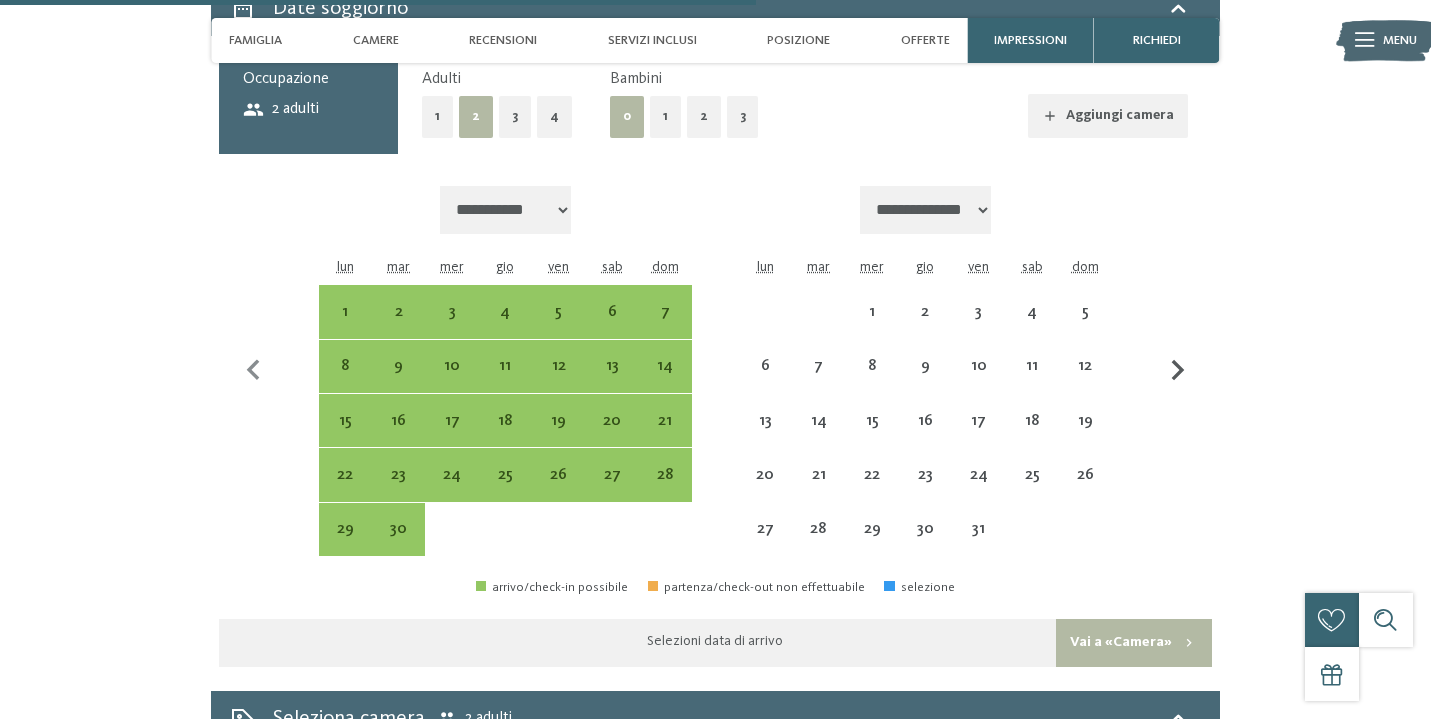 select on "**********" 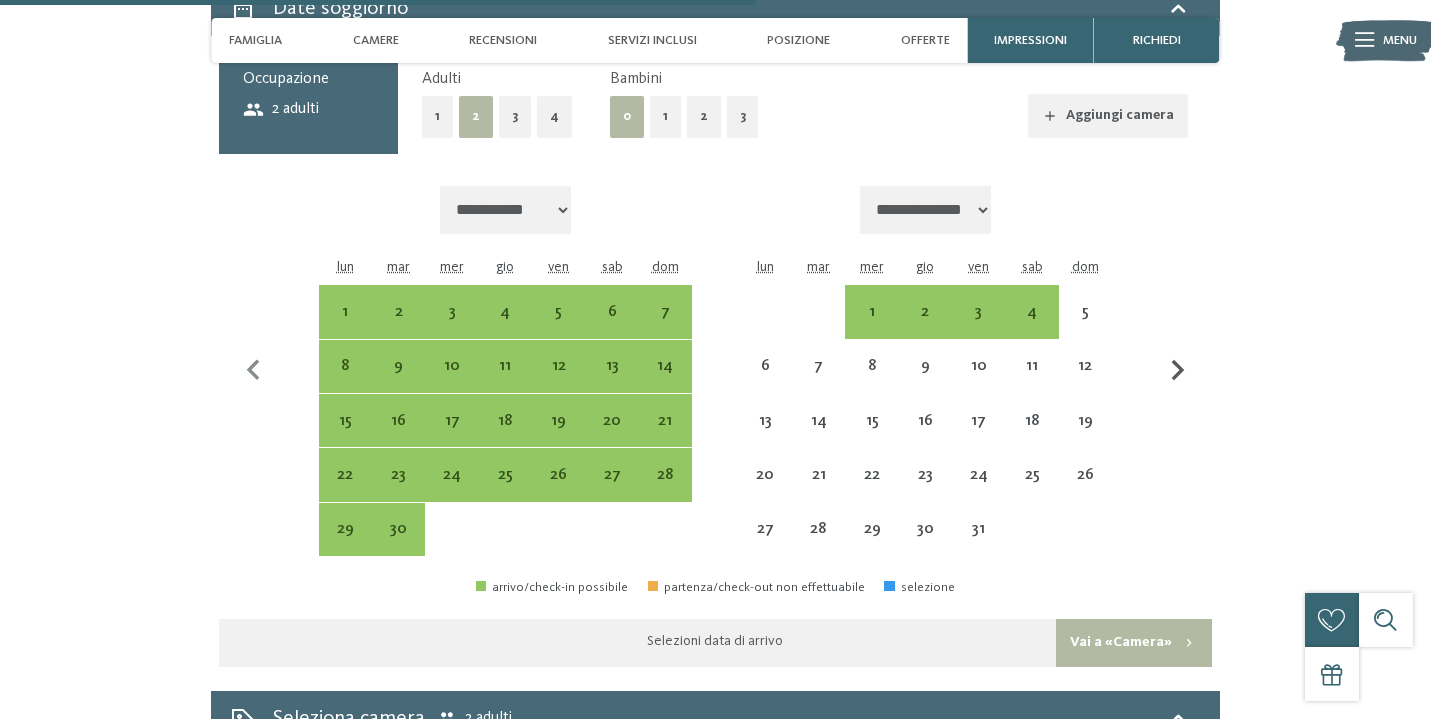 click 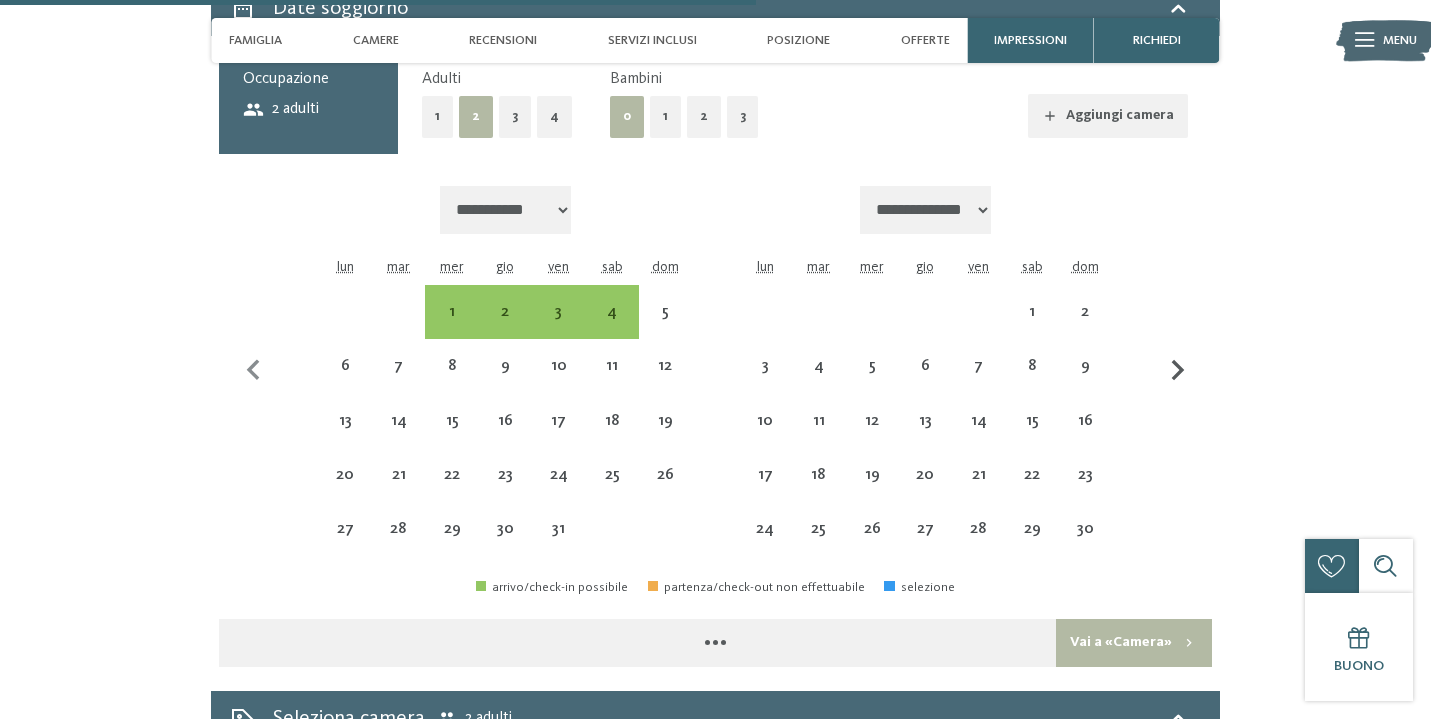 select on "**********" 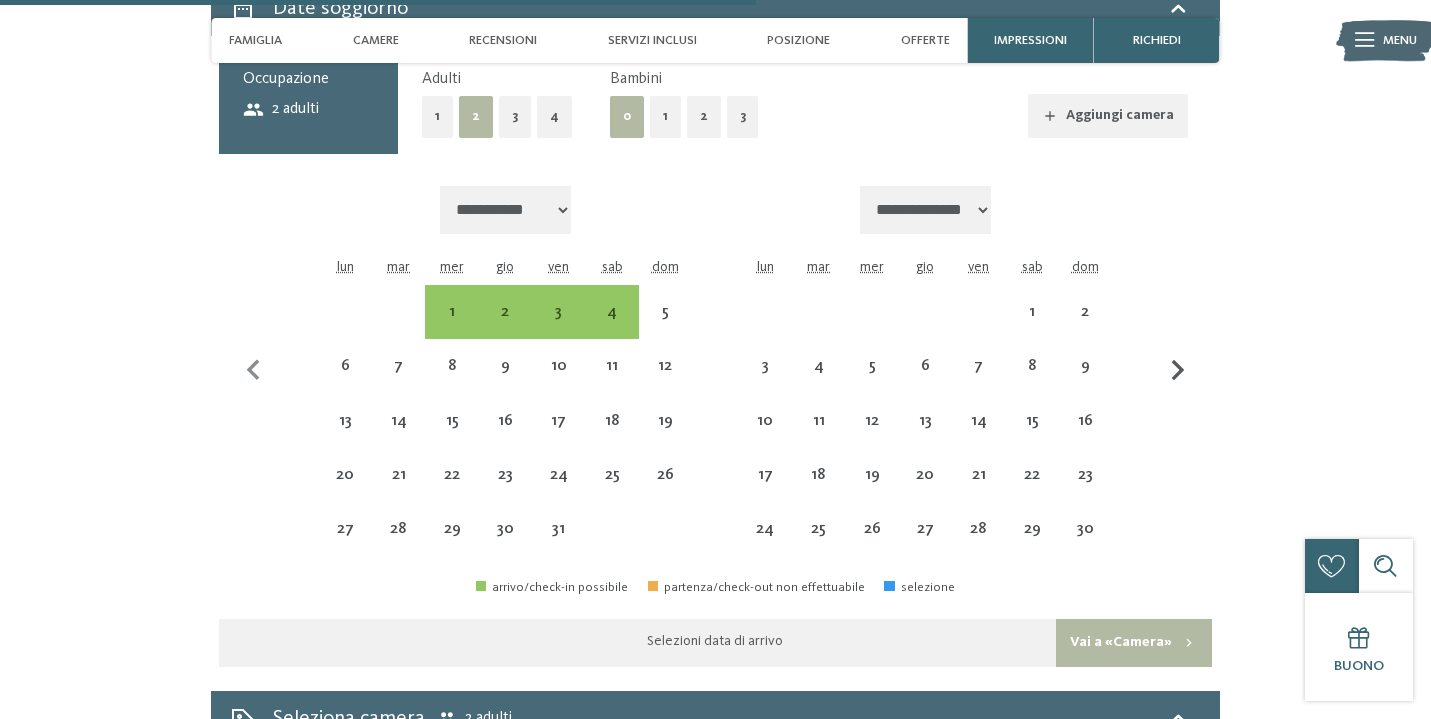 click 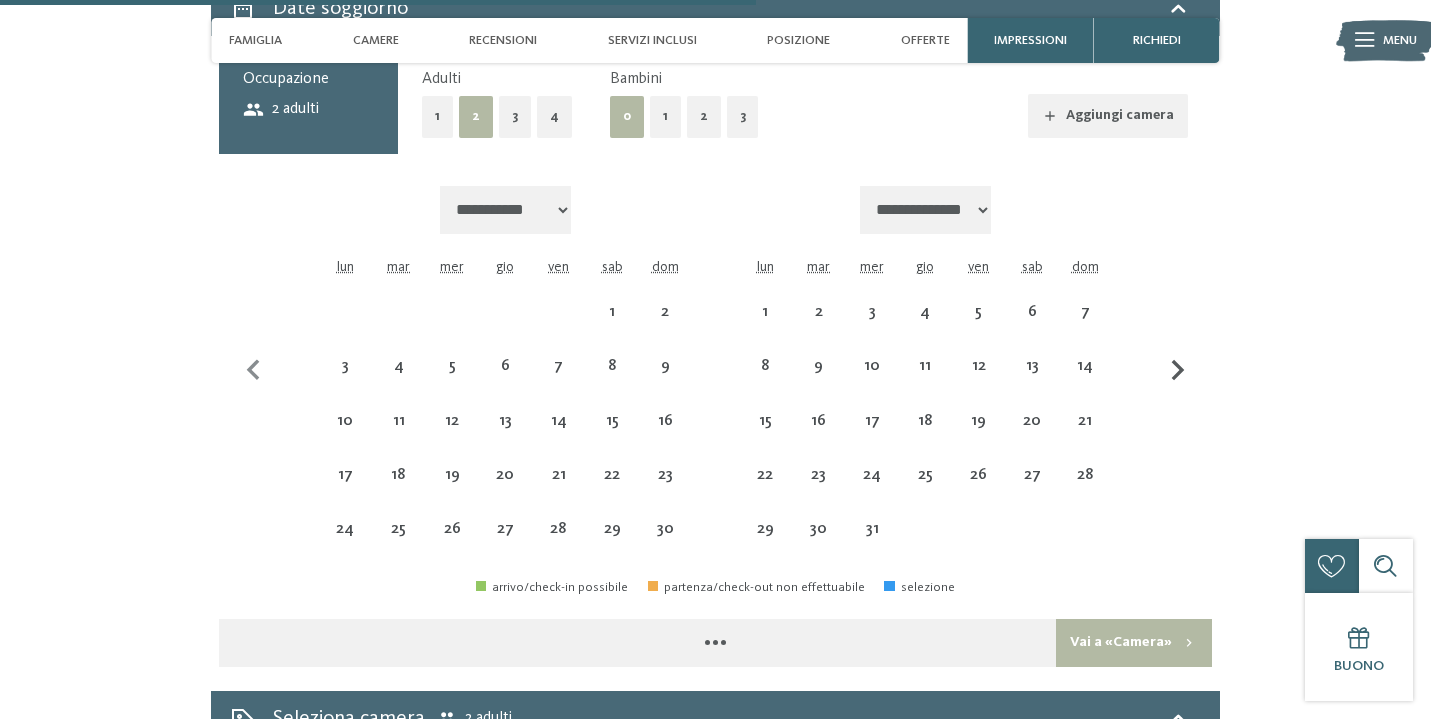 select on "**********" 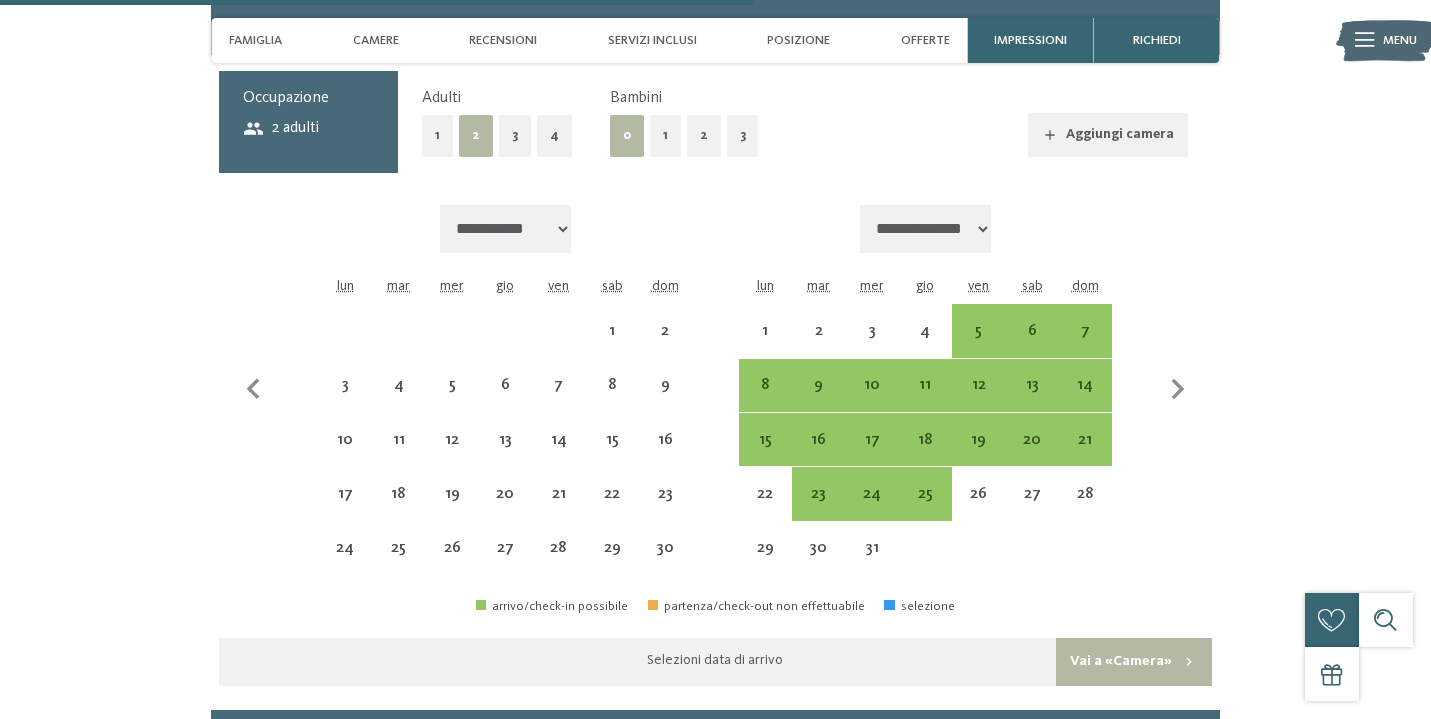 scroll, scrollTop: 4792, scrollLeft: 0, axis: vertical 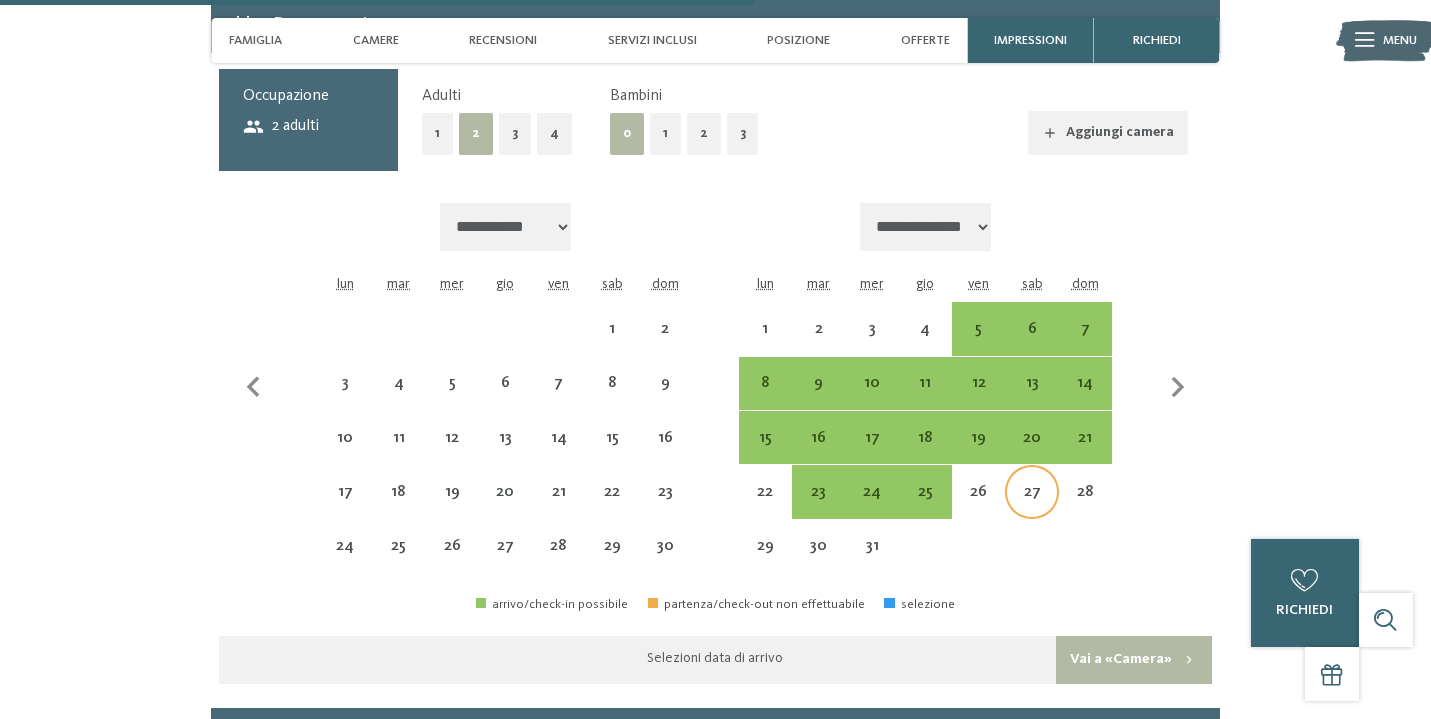 click on "27" at bounding box center (1031, 508) 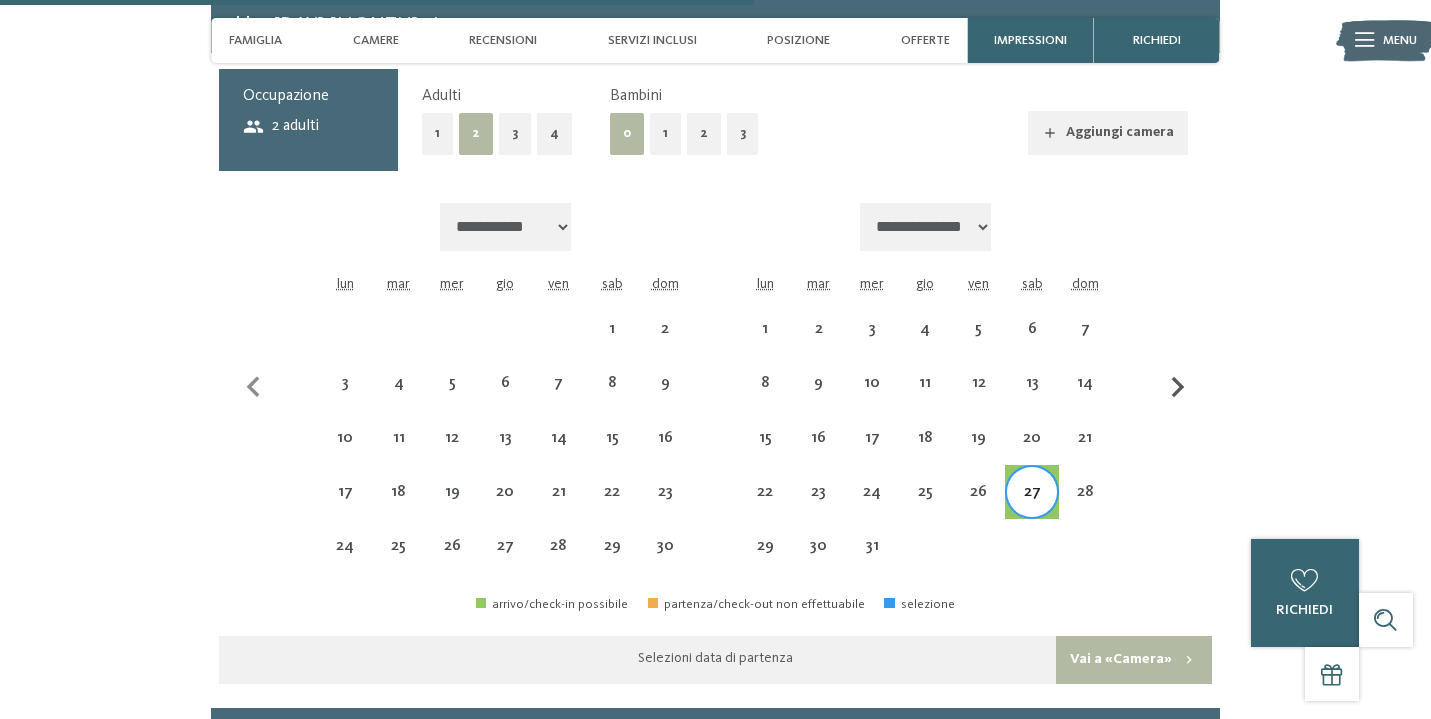 click 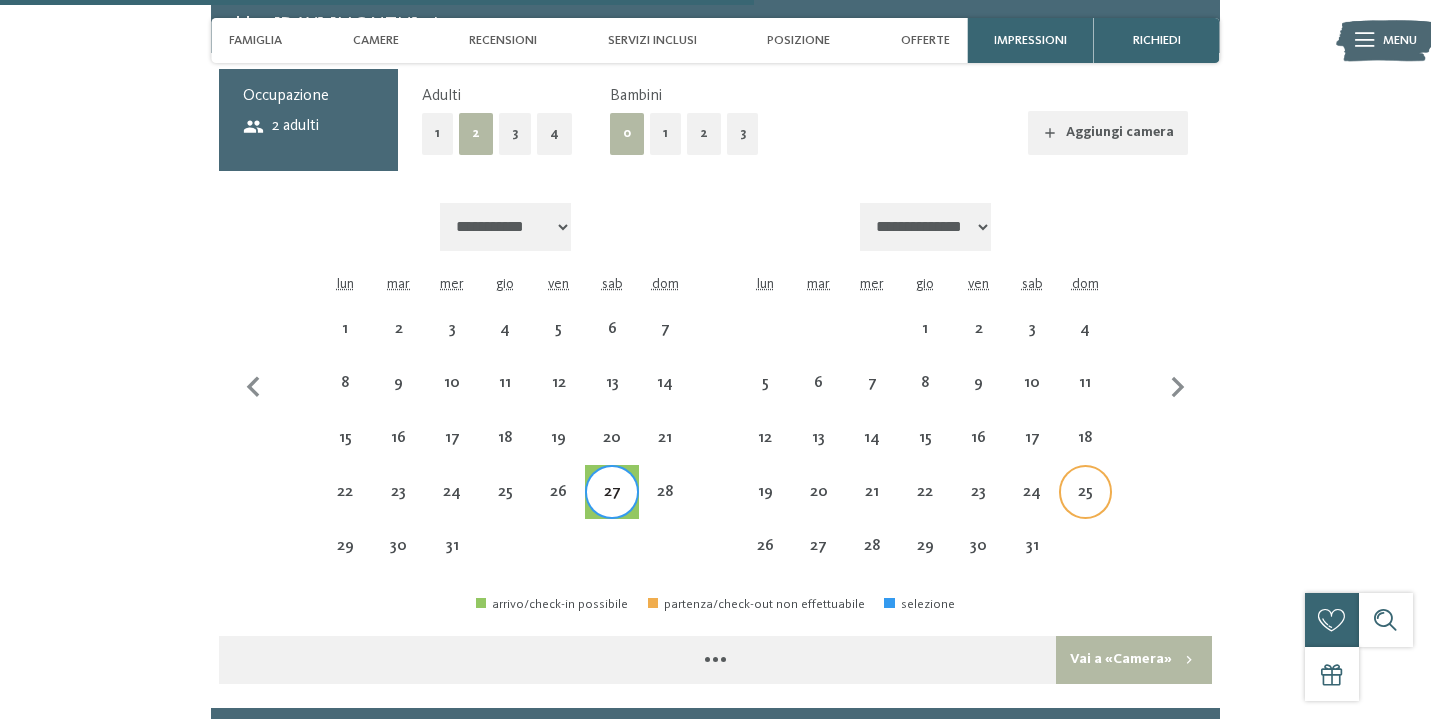 select on "**********" 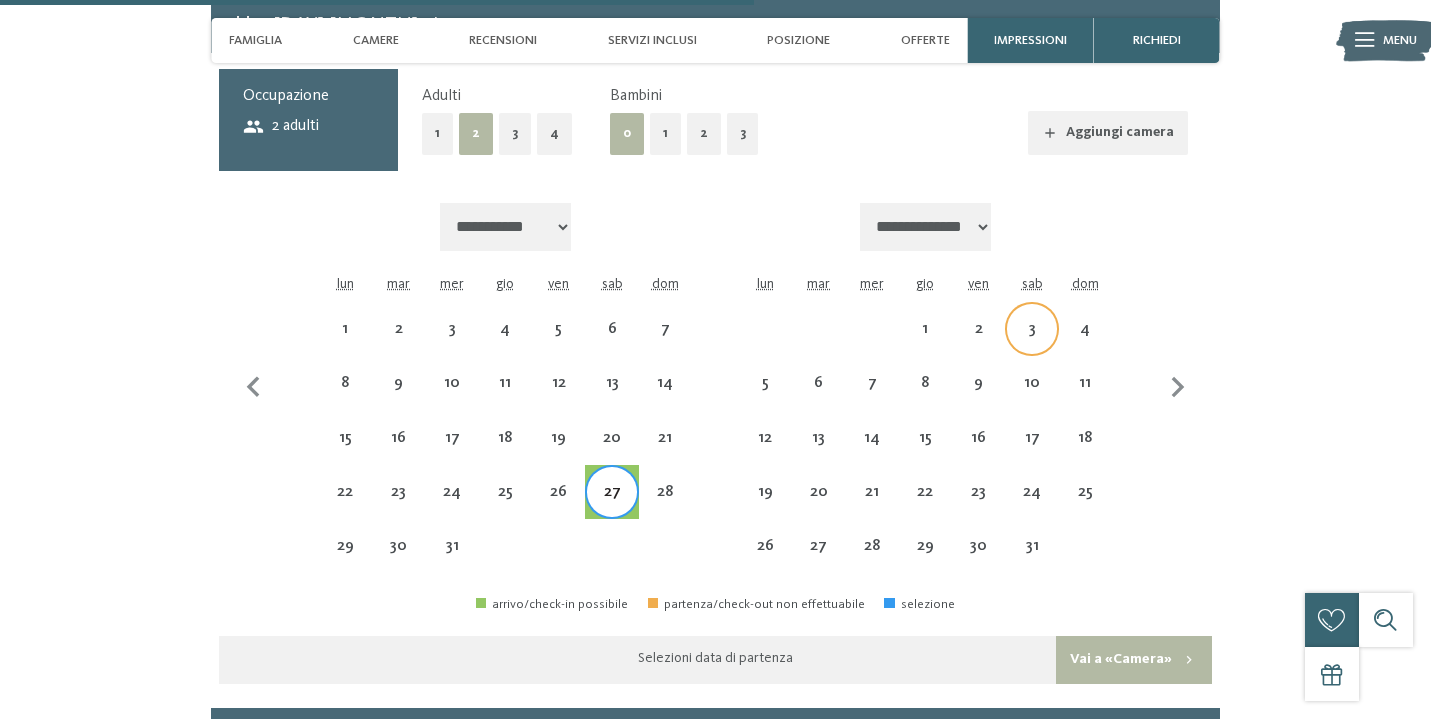 click on "3" at bounding box center (1031, 345) 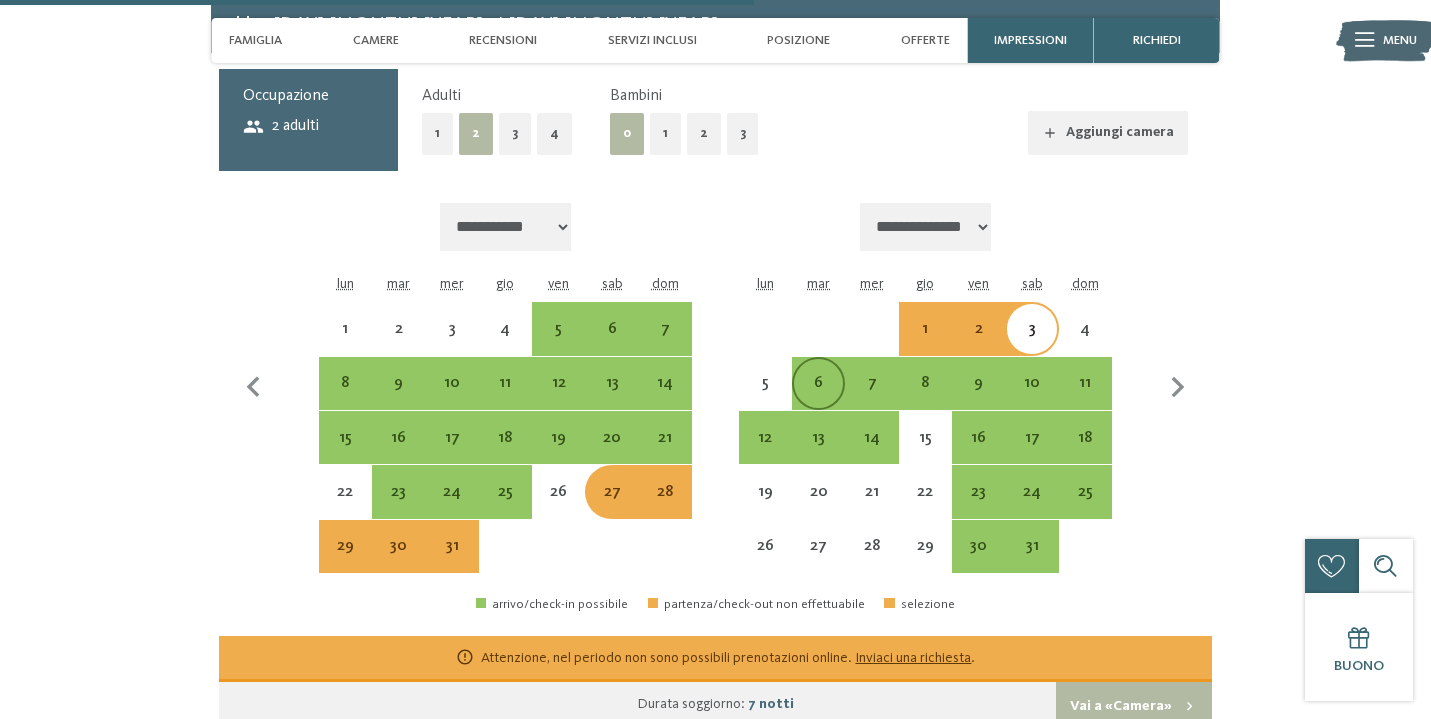 click on "6" at bounding box center (818, 399) 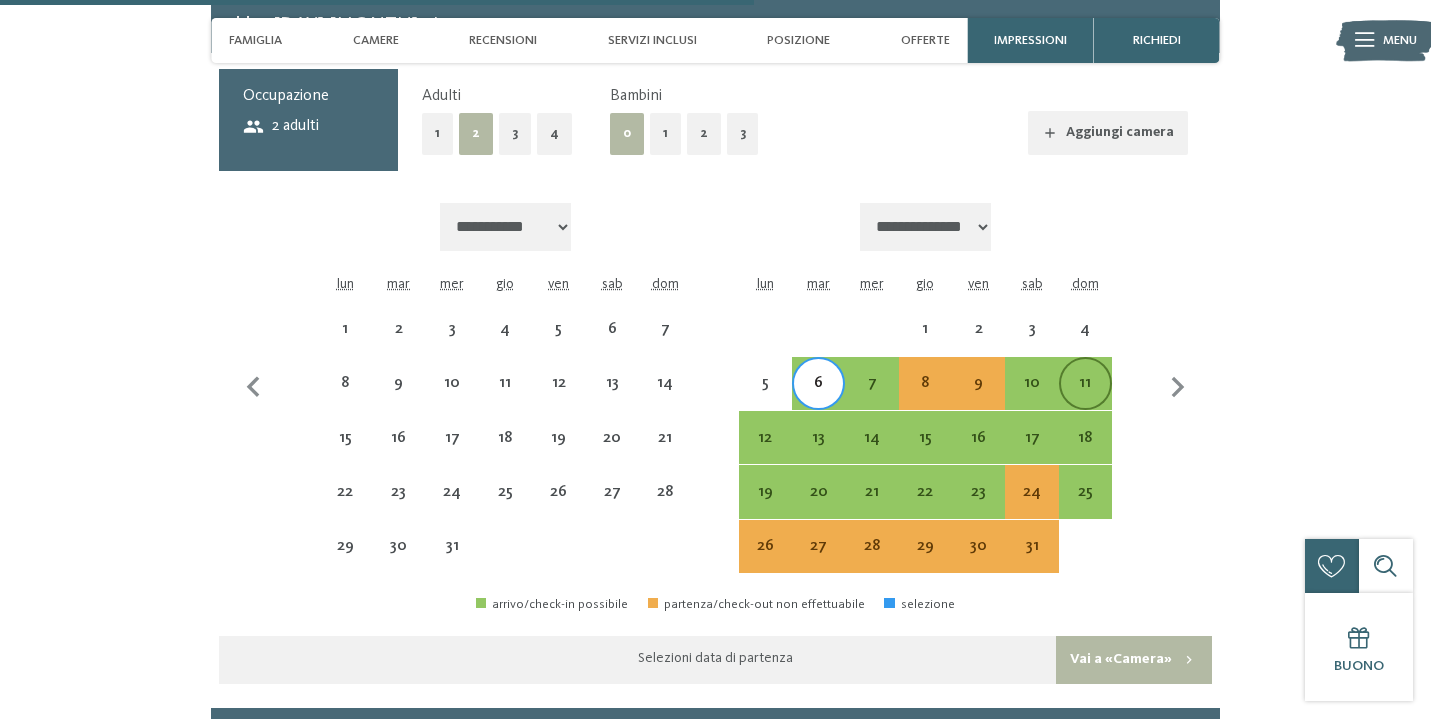 click on "11" at bounding box center (1085, 399) 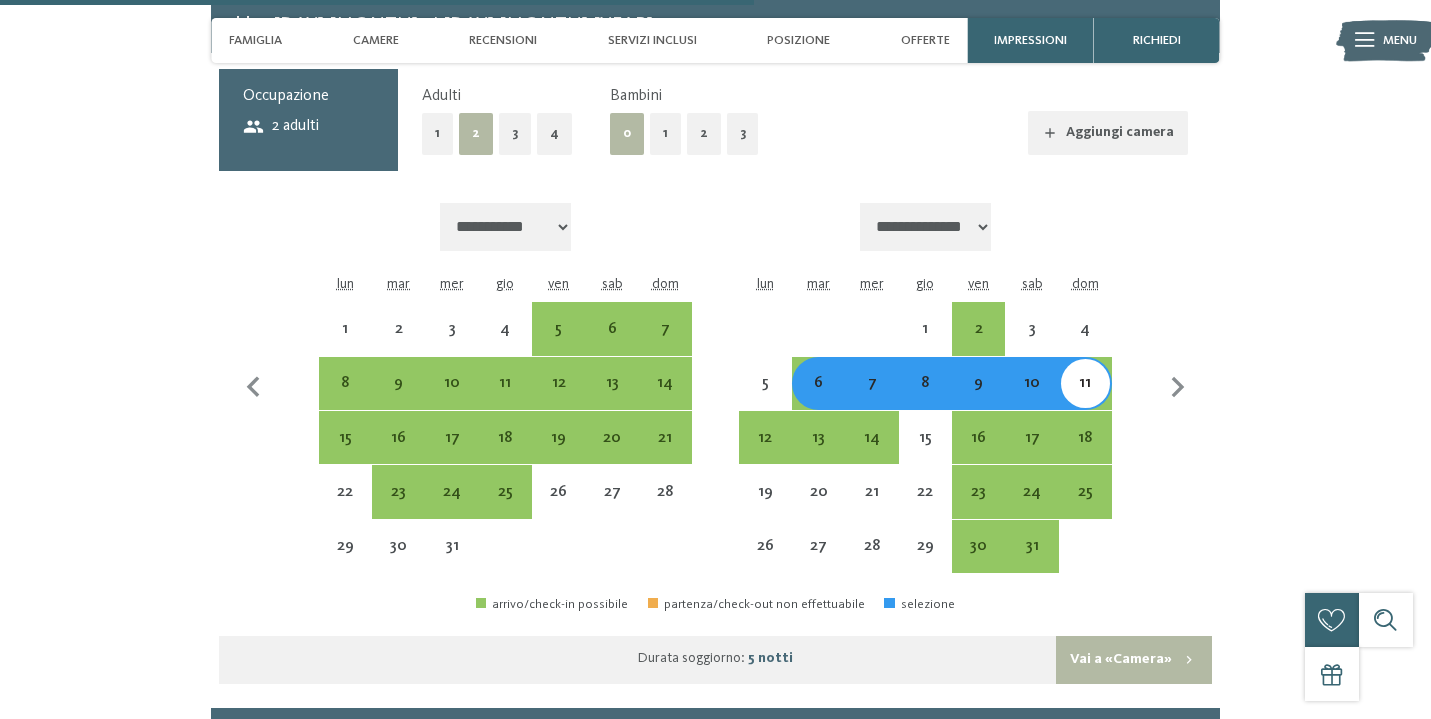 click on "Vai a «Camera»" at bounding box center (1134, 660) 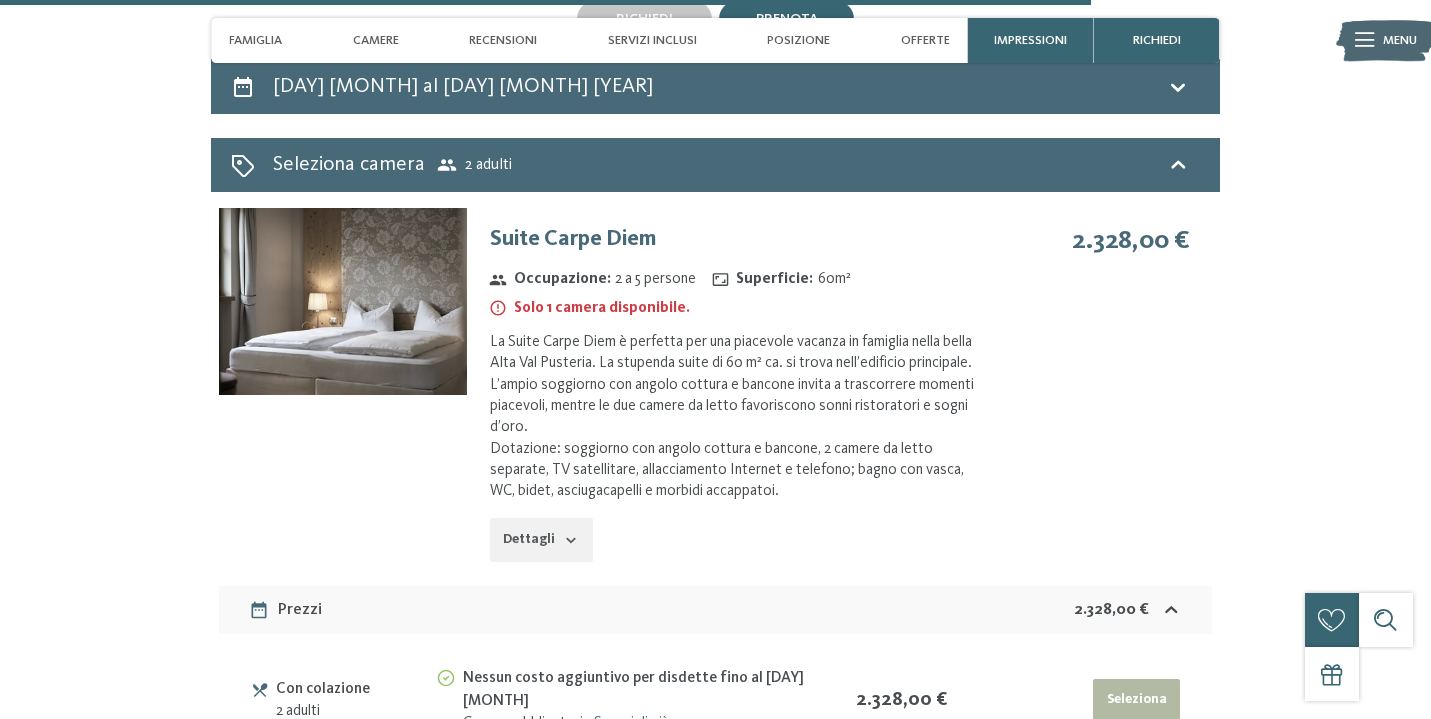scroll, scrollTop: 4736, scrollLeft: 0, axis: vertical 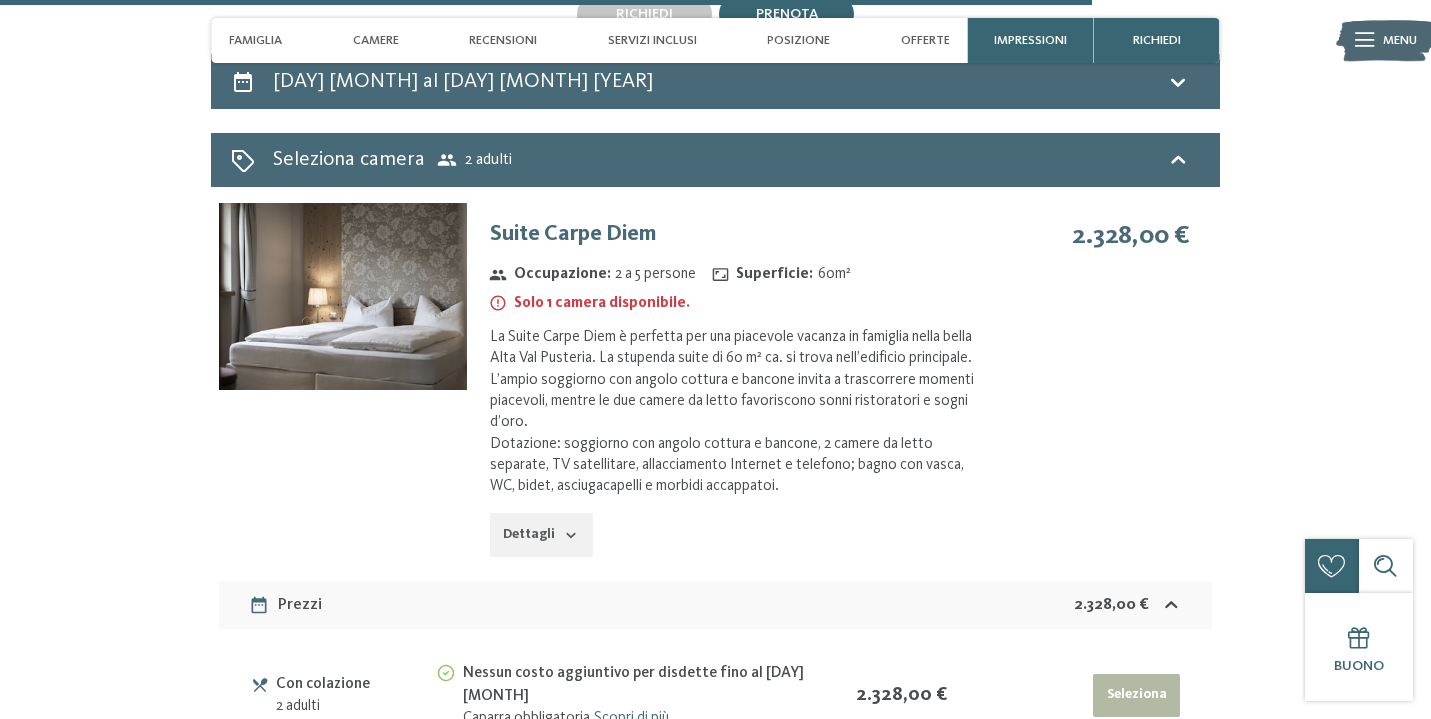 click on "Dettagli" at bounding box center [541, 535] 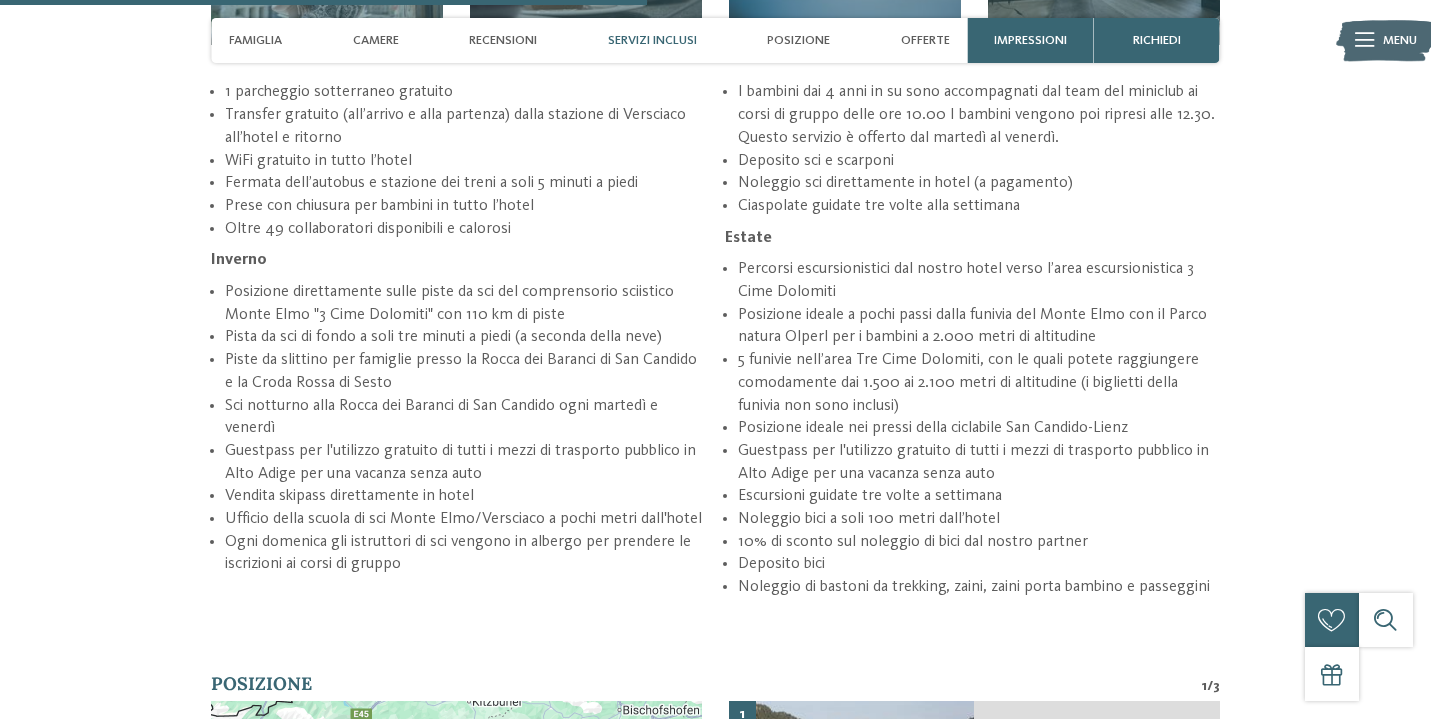 scroll, scrollTop: 2894, scrollLeft: 0, axis: vertical 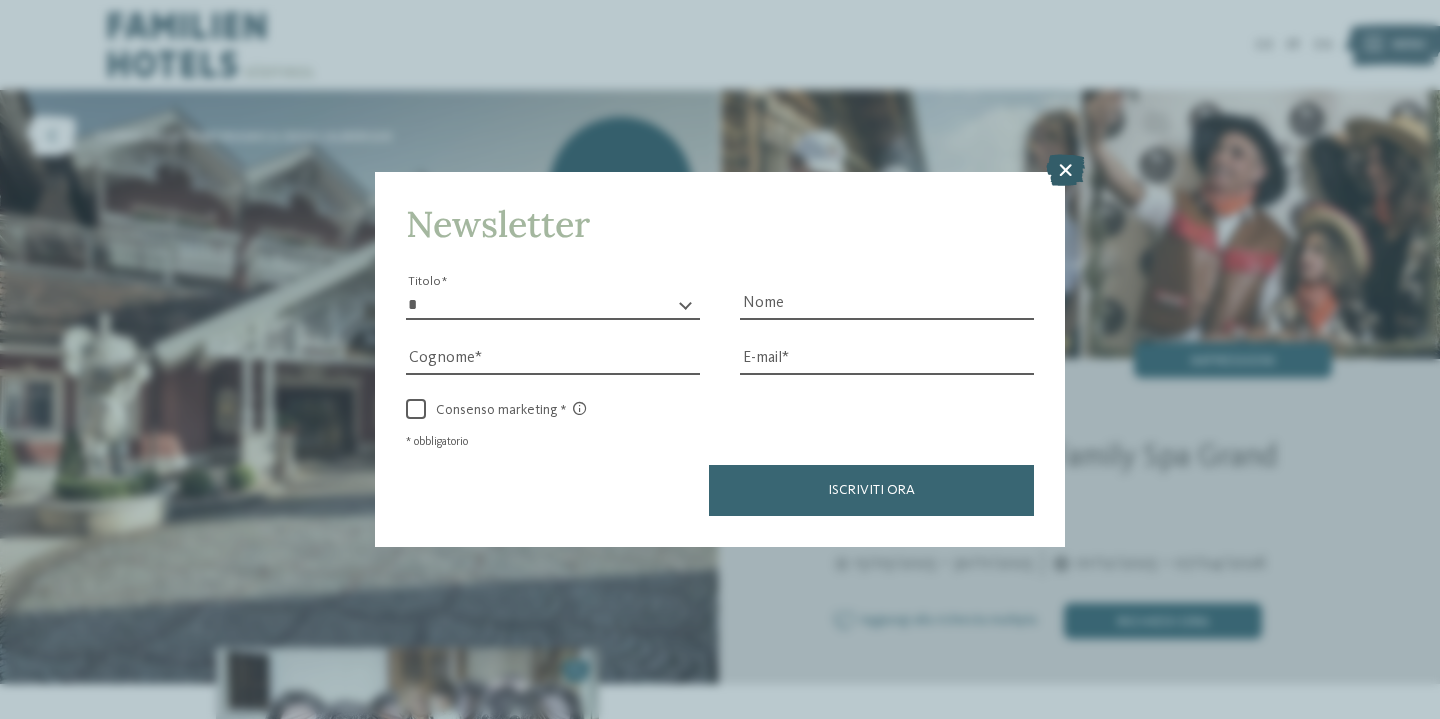 click at bounding box center [1065, 170] 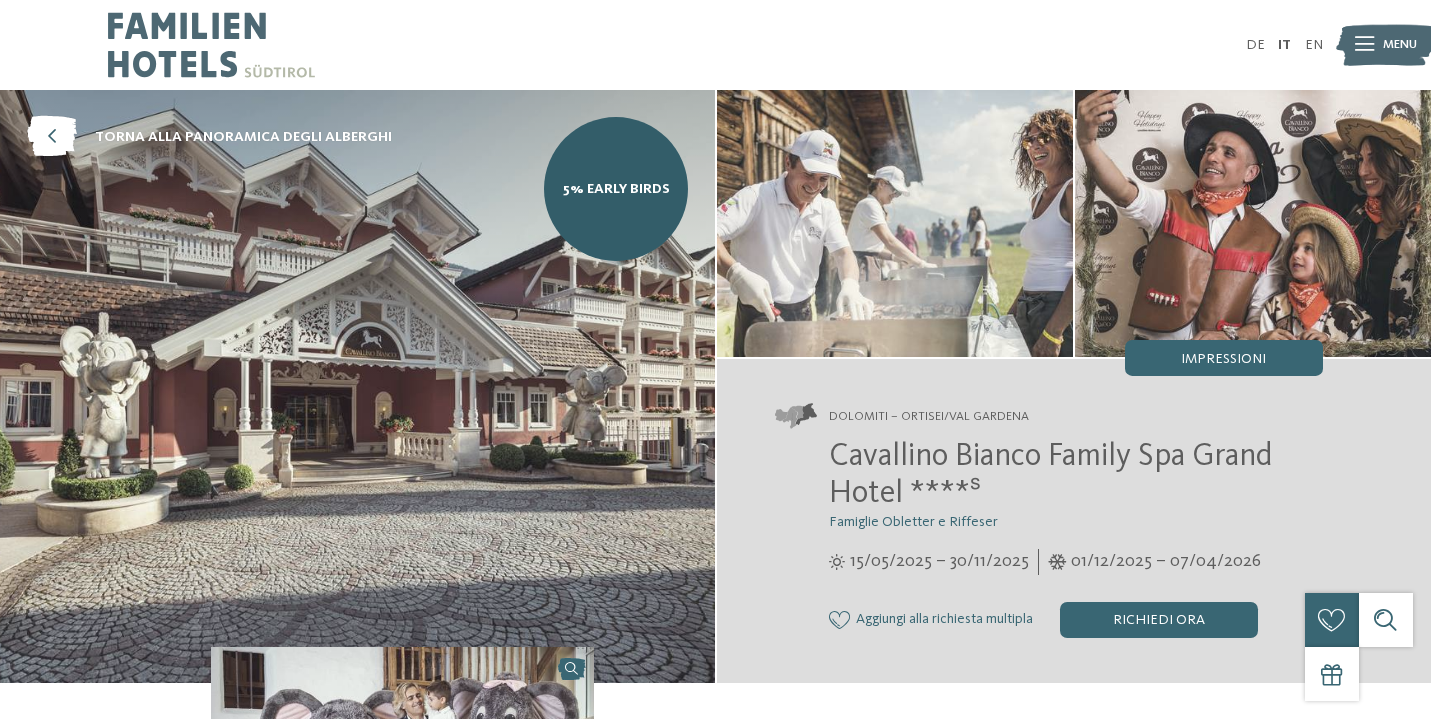scroll, scrollTop: 0, scrollLeft: 0, axis: both 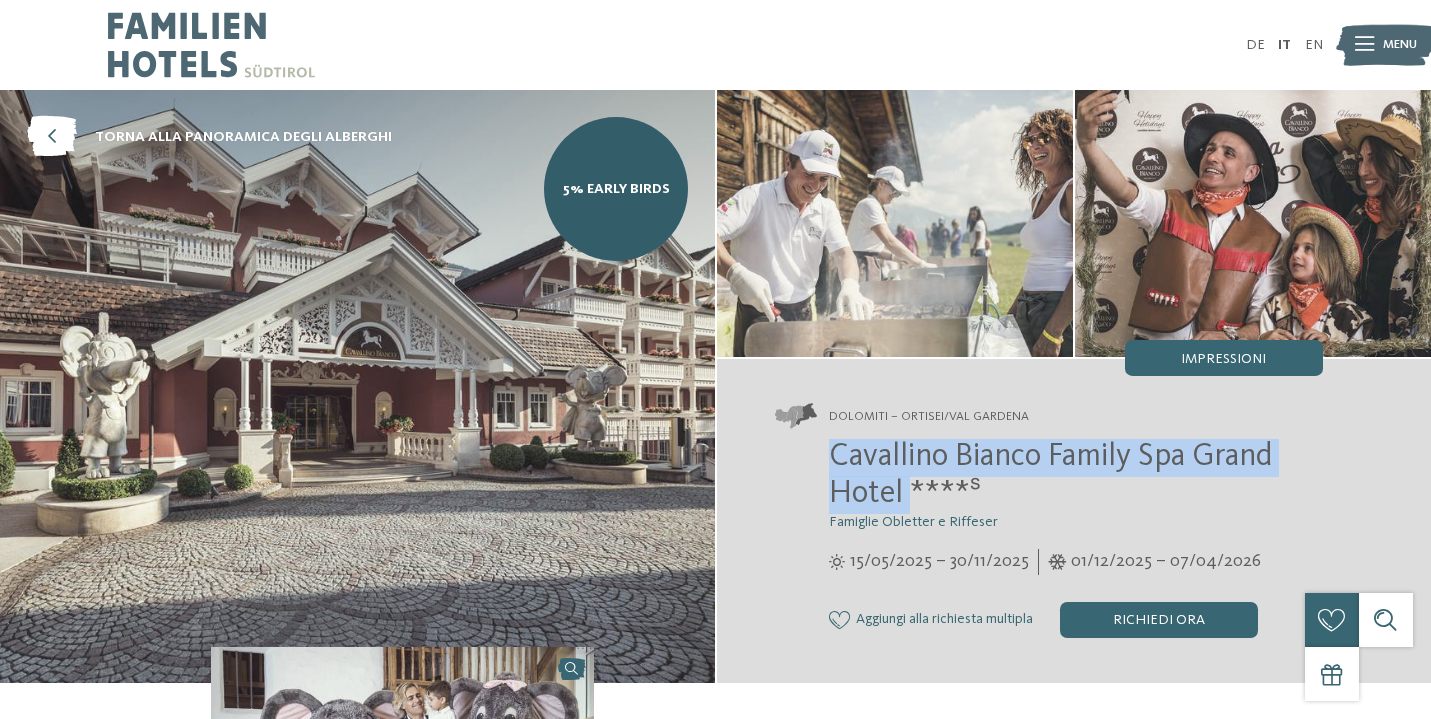 drag, startPoint x: 835, startPoint y: 456, endPoint x: 913, endPoint y: 506, distance: 92.64988 